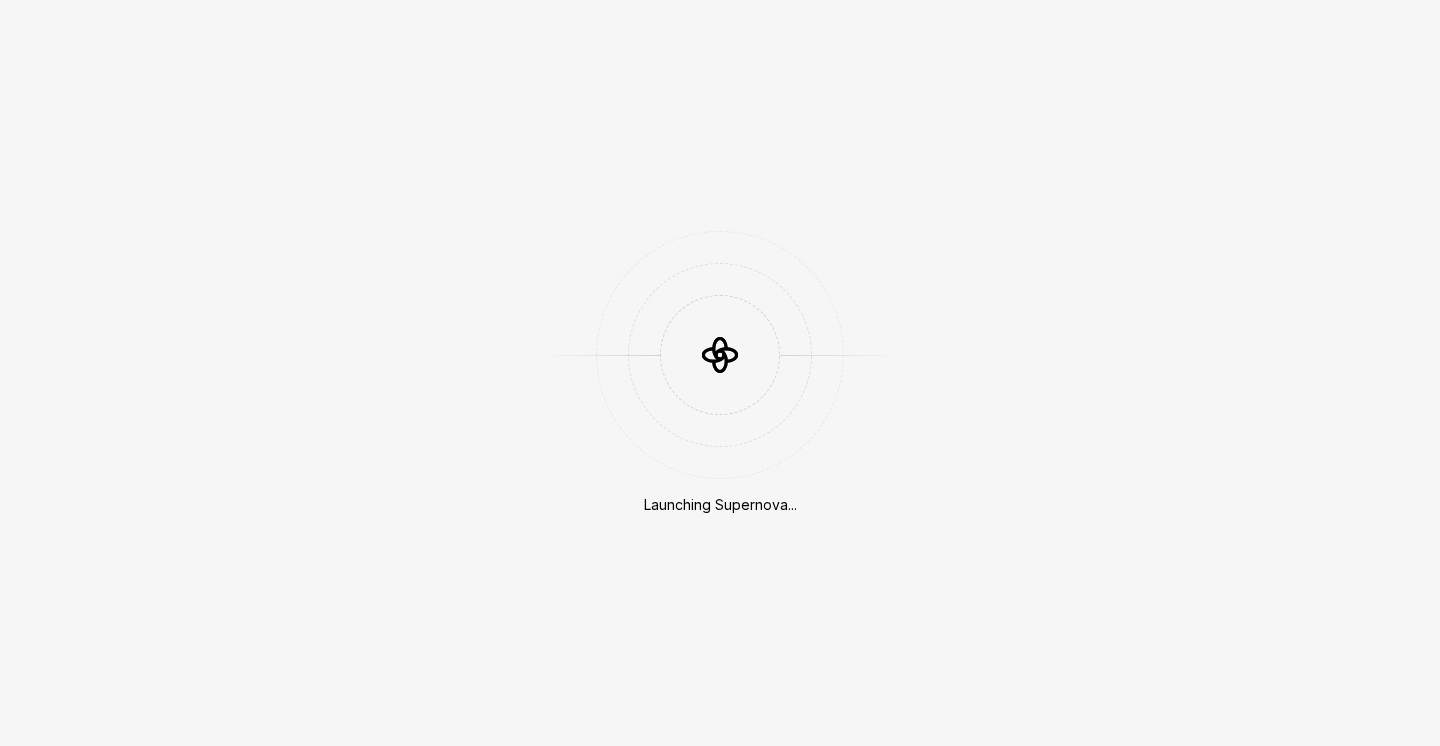 scroll, scrollTop: 0, scrollLeft: 0, axis: both 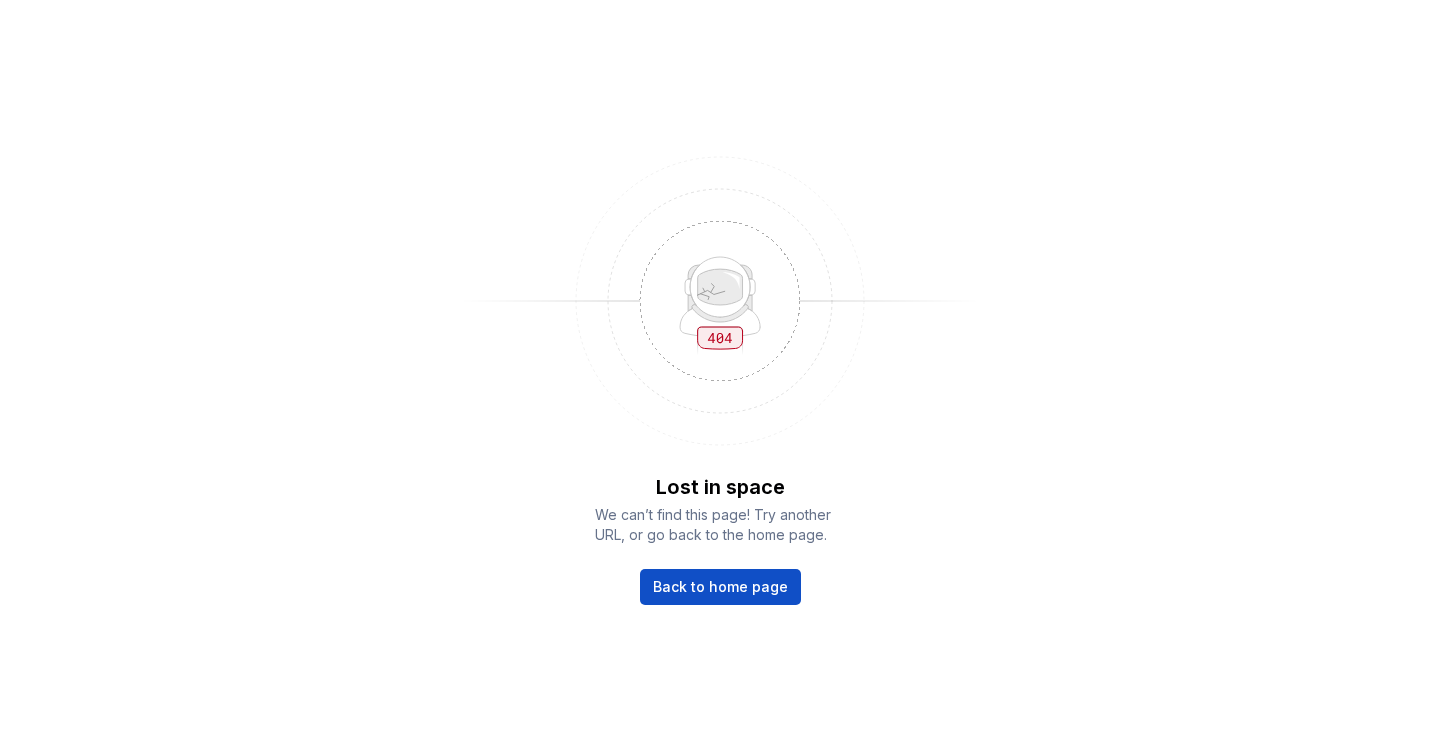 click on "Back to home page" at bounding box center [720, 587] 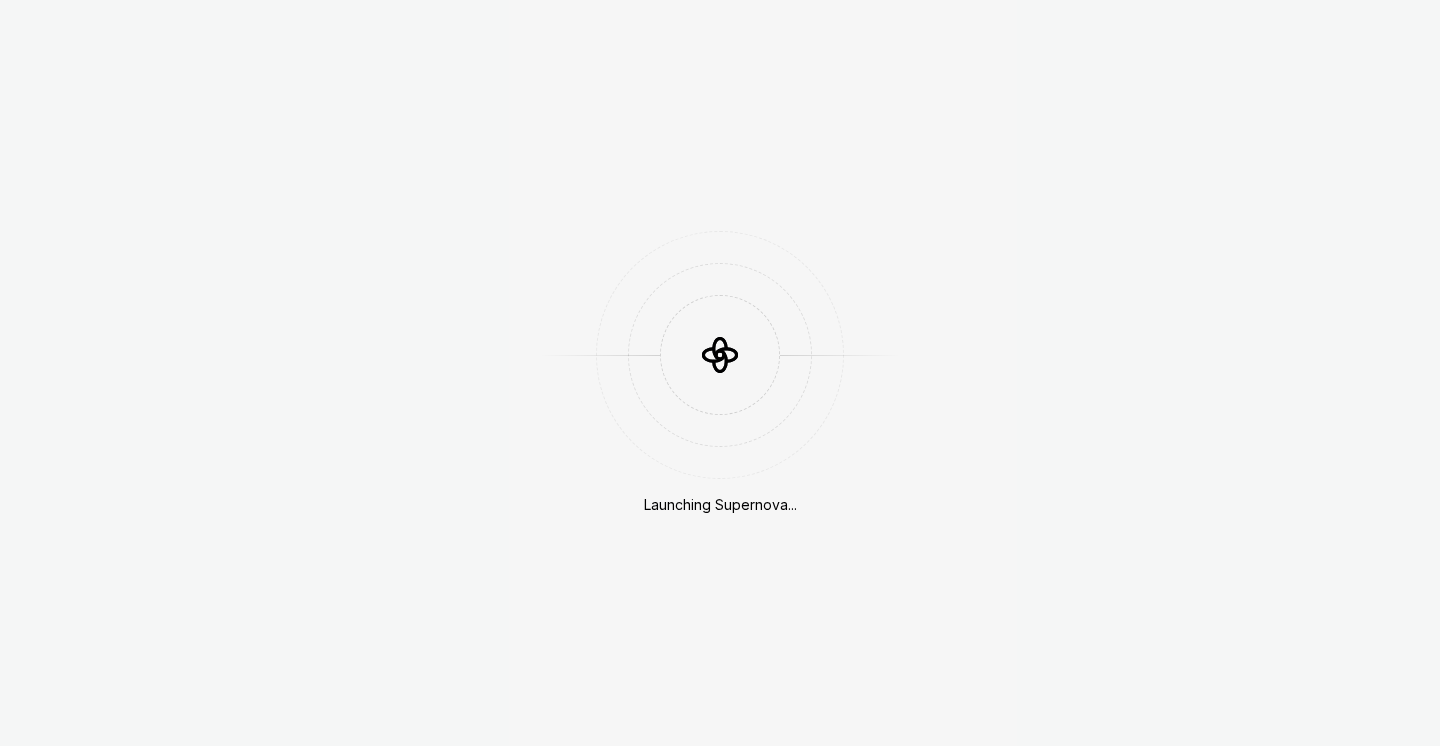 scroll, scrollTop: 0, scrollLeft: 0, axis: both 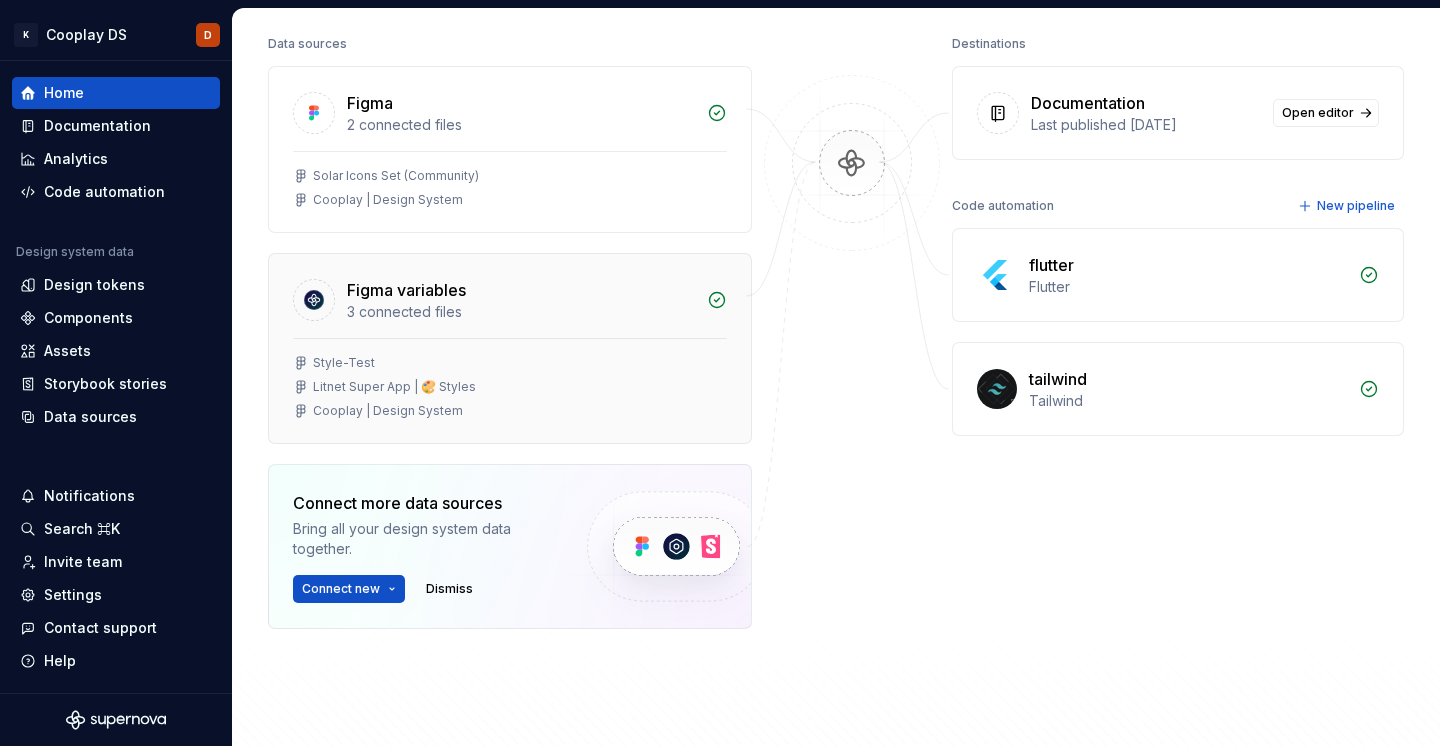 click on "Litnet Super App | 🎨 Styles" at bounding box center (394, 387) 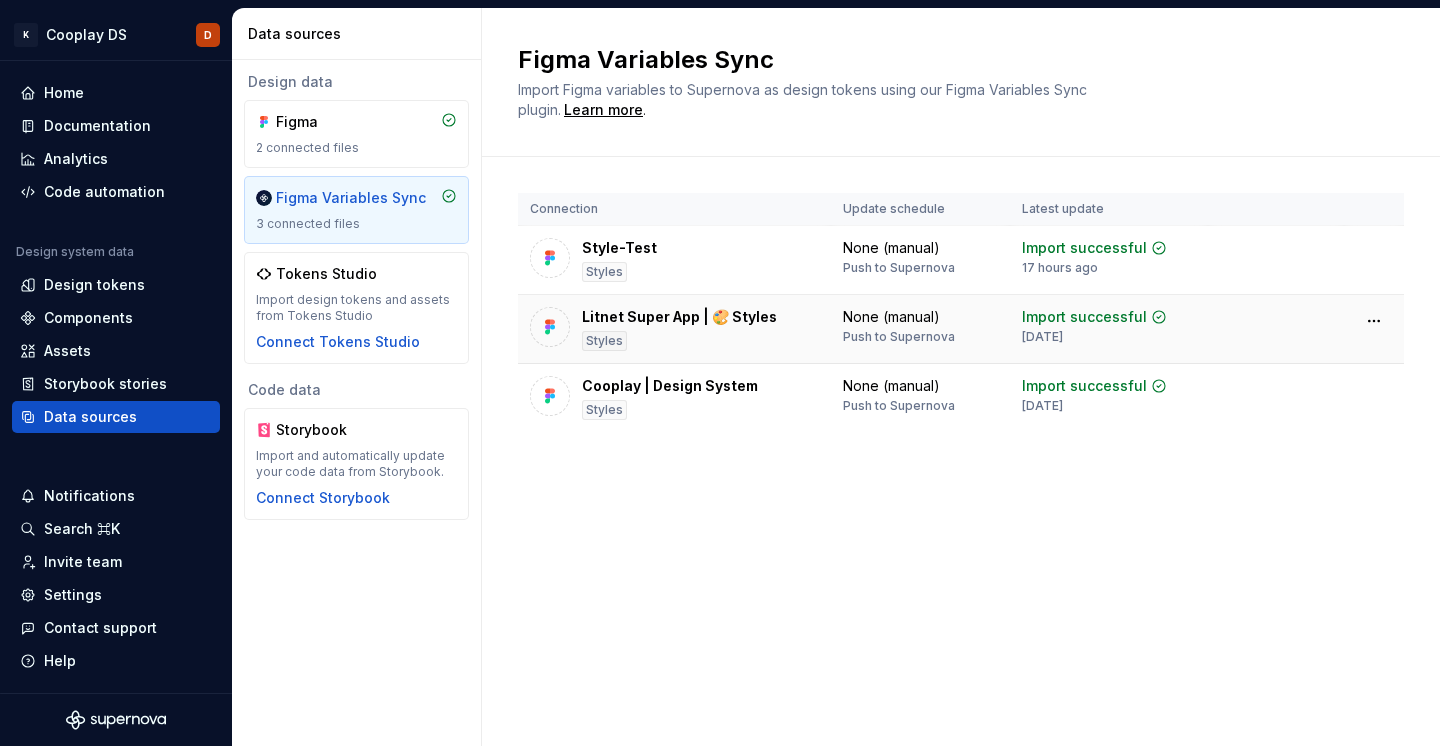click at bounding box center [550, 327] 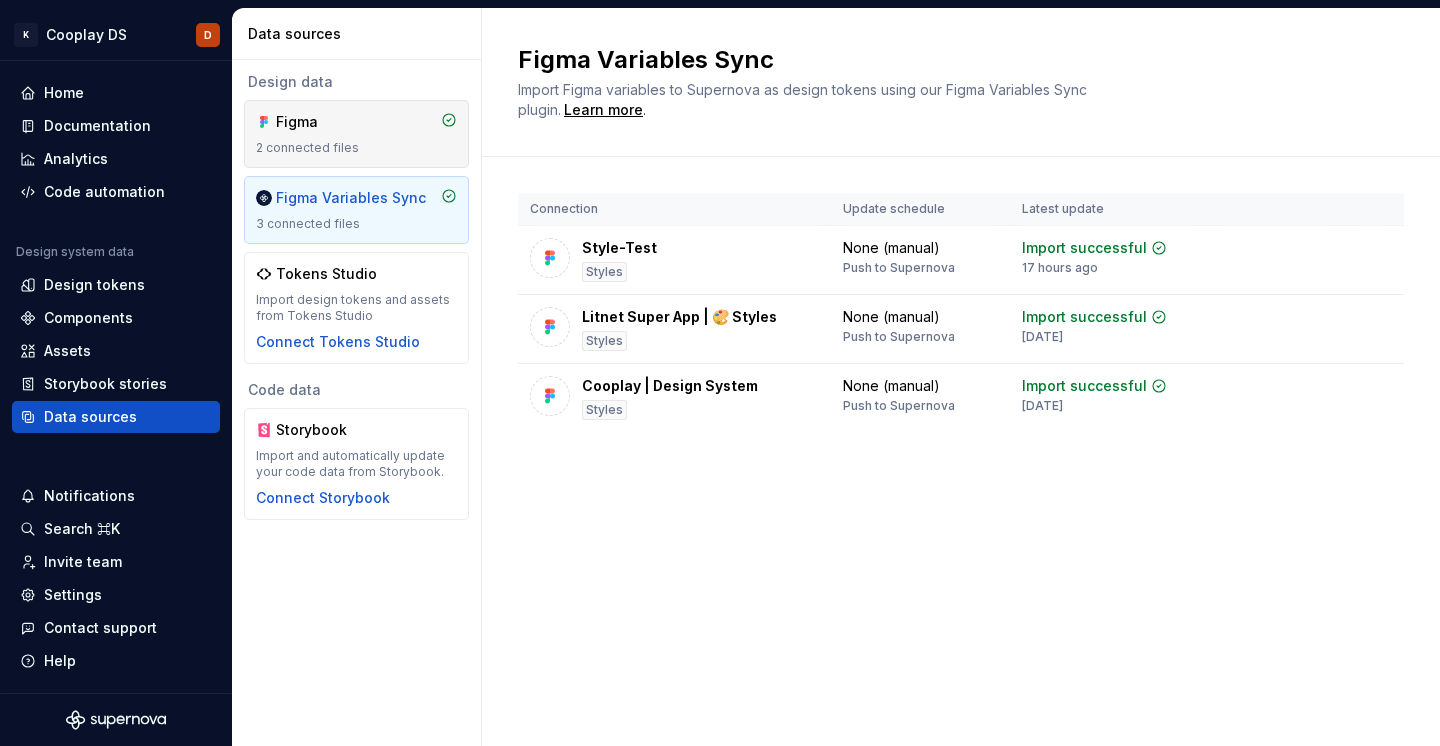 click on "Figma" at bounding box center [324, 122] 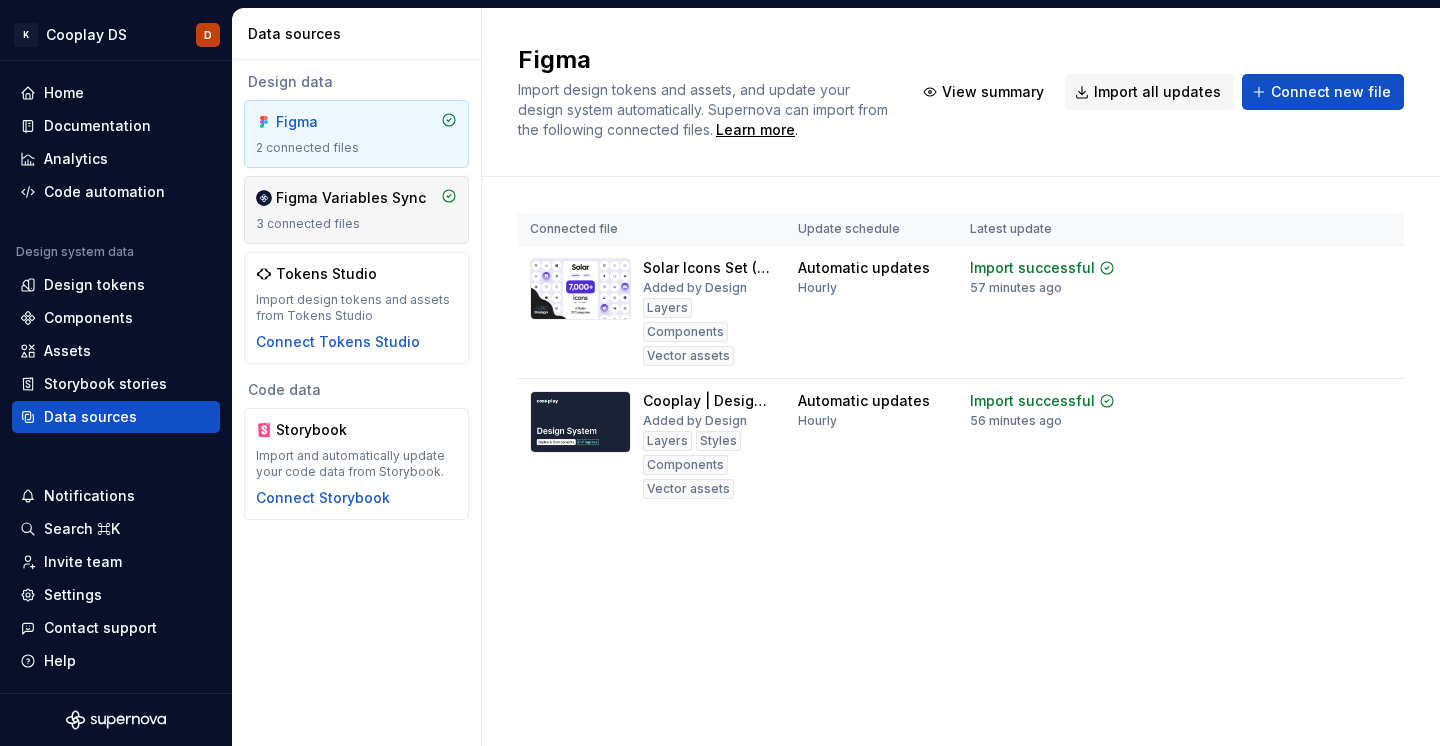 click on "3 connected files" at bounding box center (356, 224) 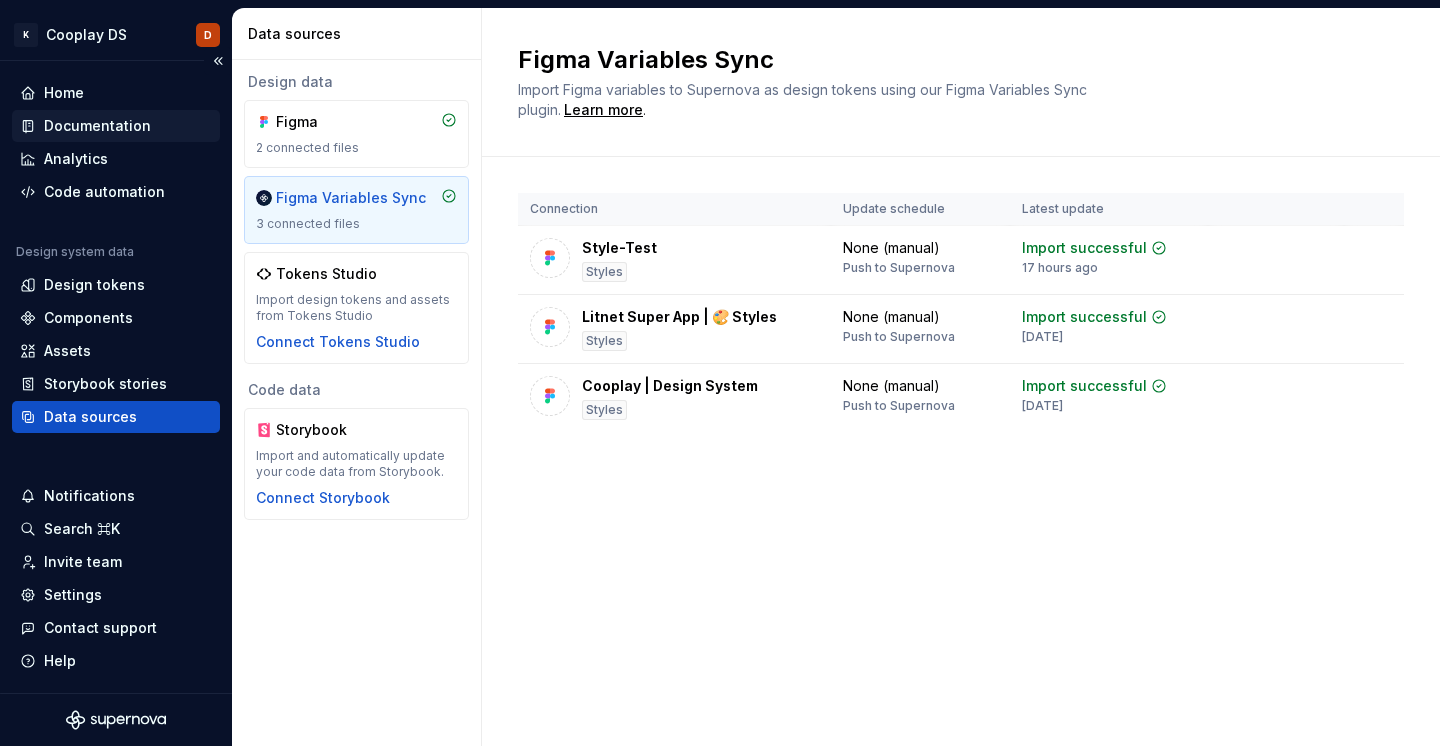 click on "Documentation" at bounding box center [116, 126] 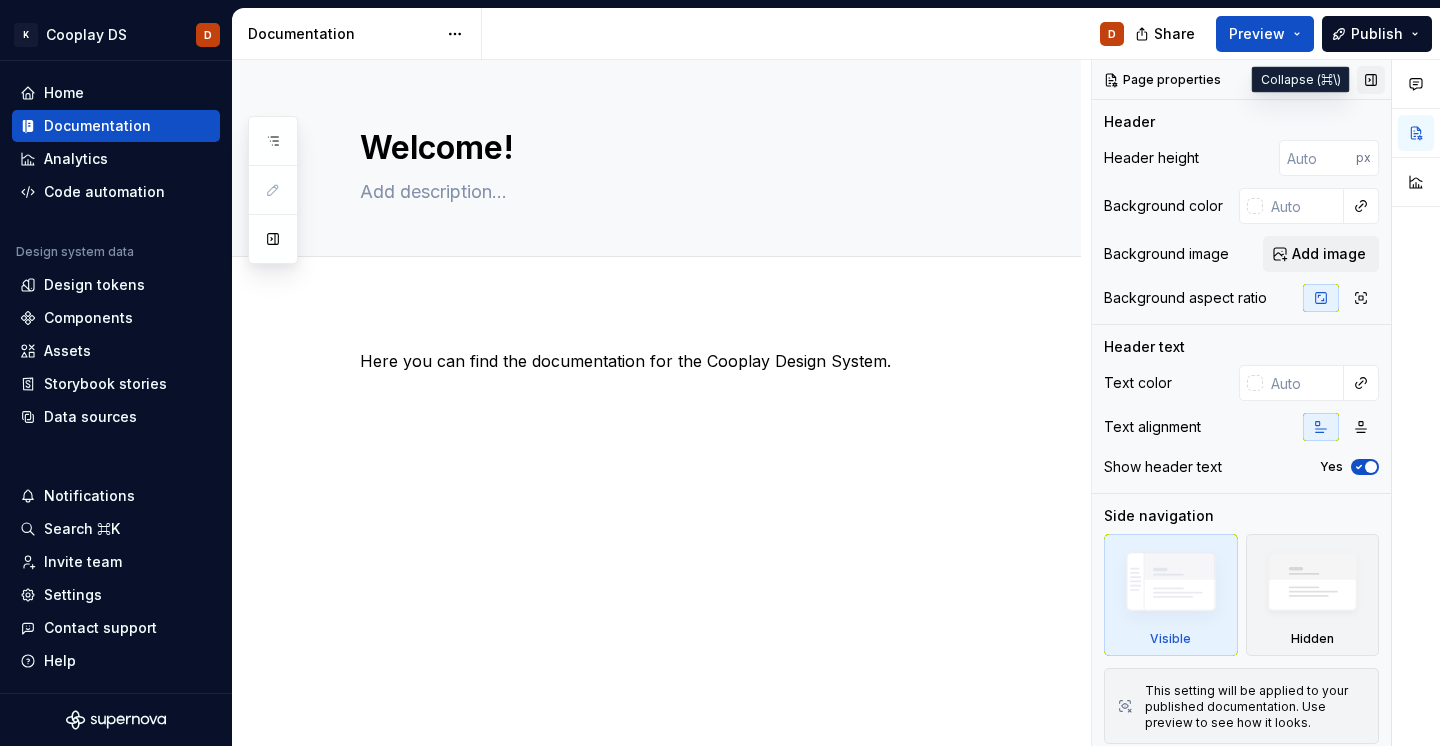 click at bounding box center (1371, 80) 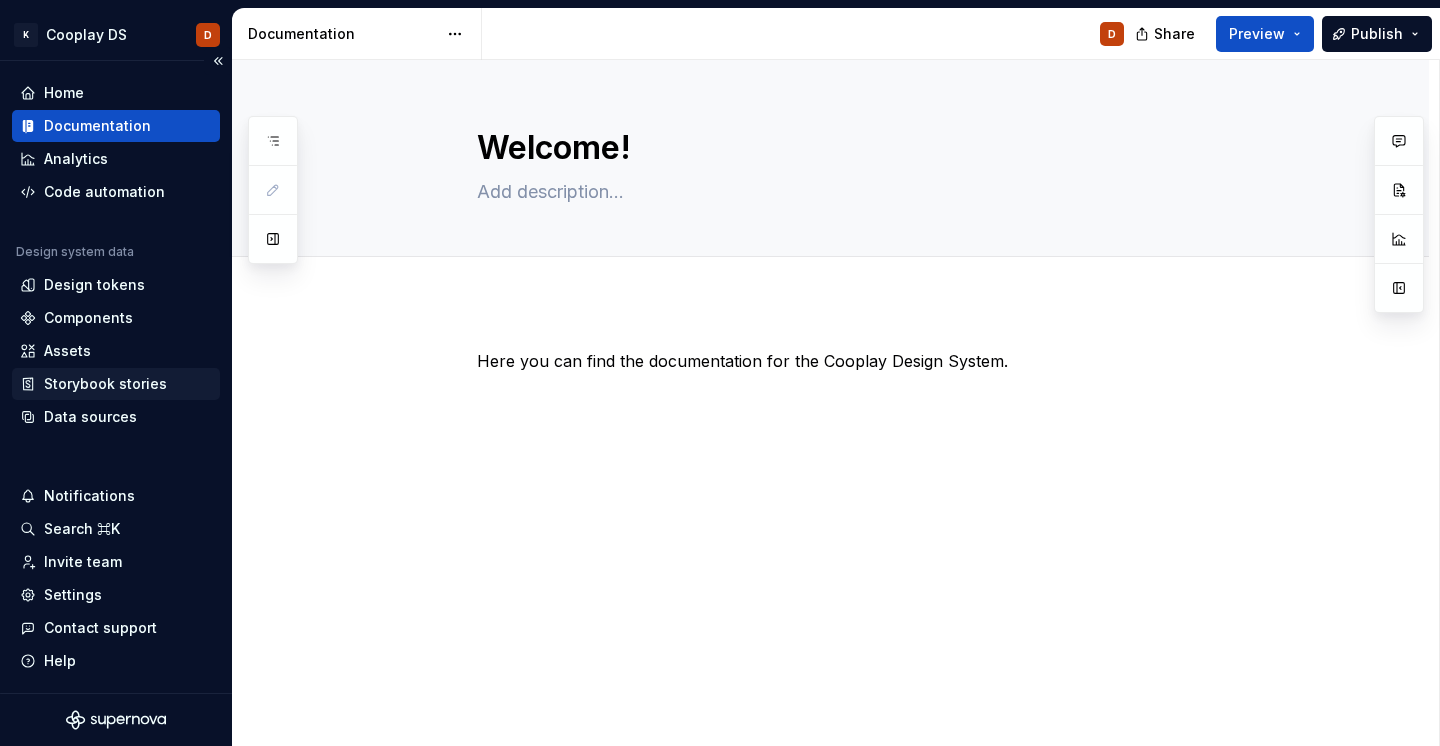 click on "Storybook stories" at bounding box center [105, 384] 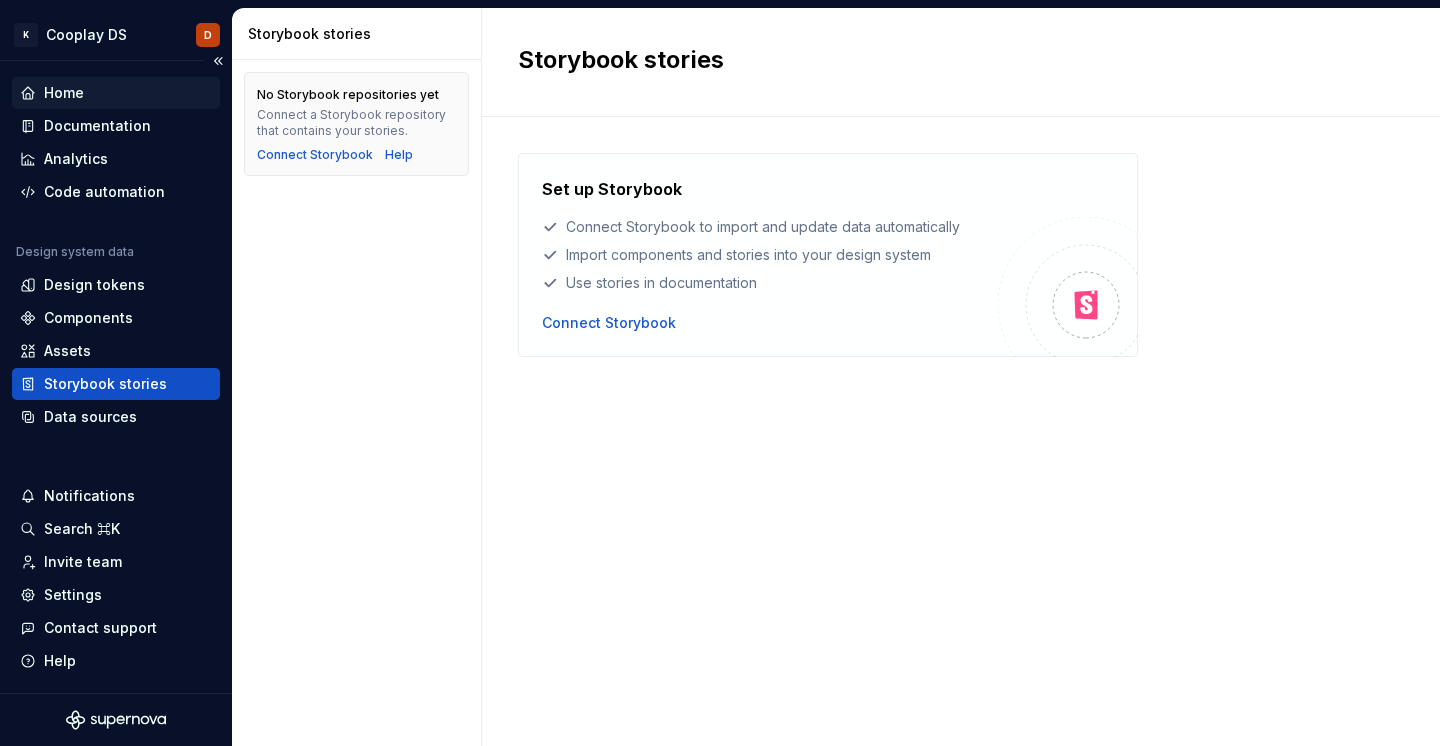 click on "Home" at bounding box center (116, 93) 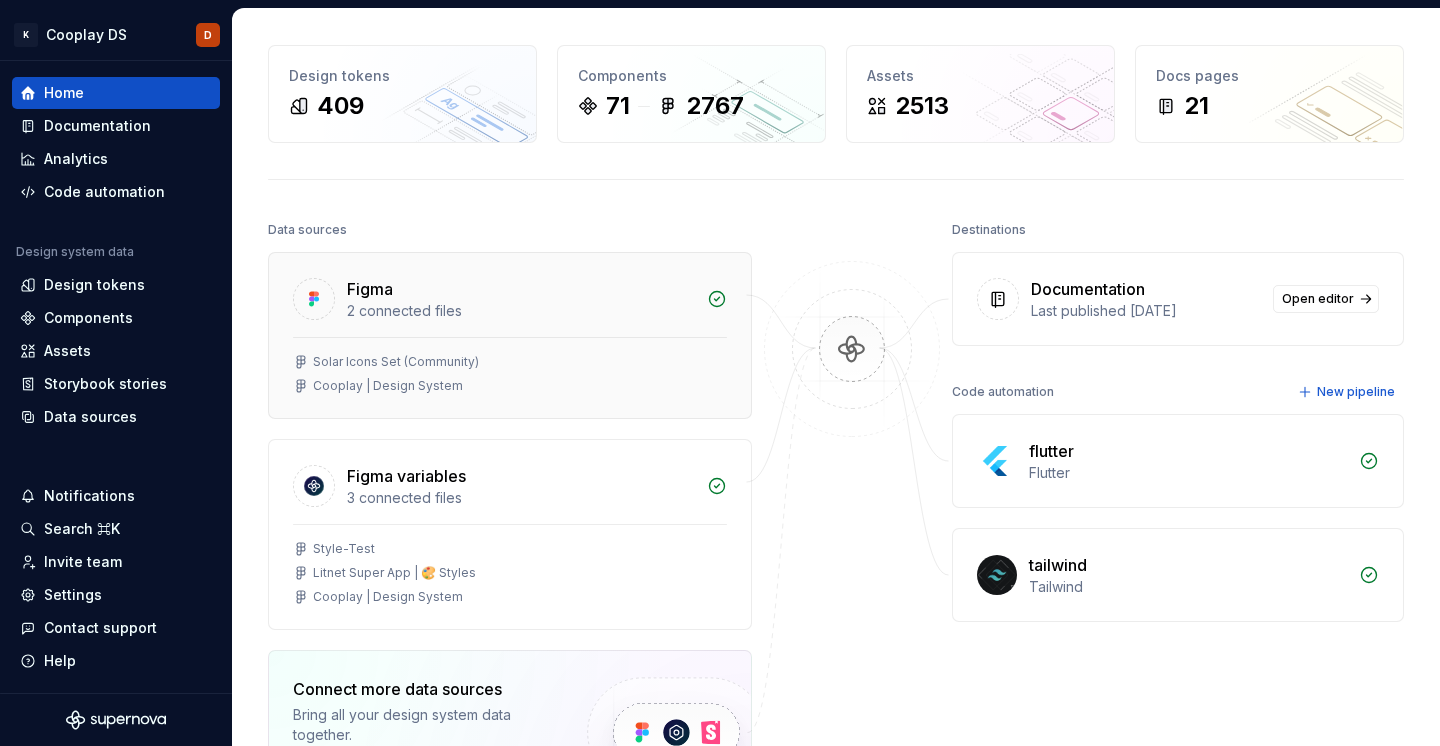 scroll, scrollTop: 0, scrollLeft: 0, axis: both 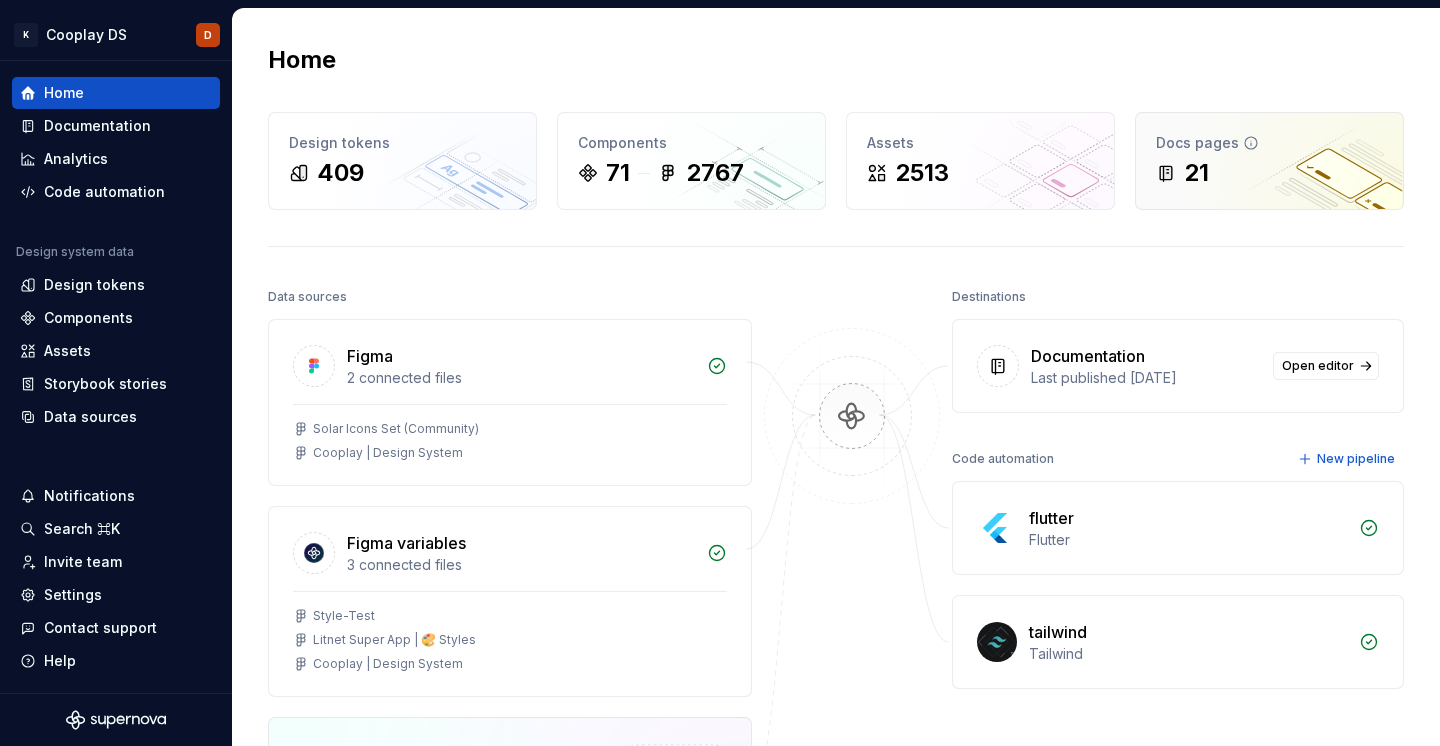 click on "21" at bounding box center [1269, 173] 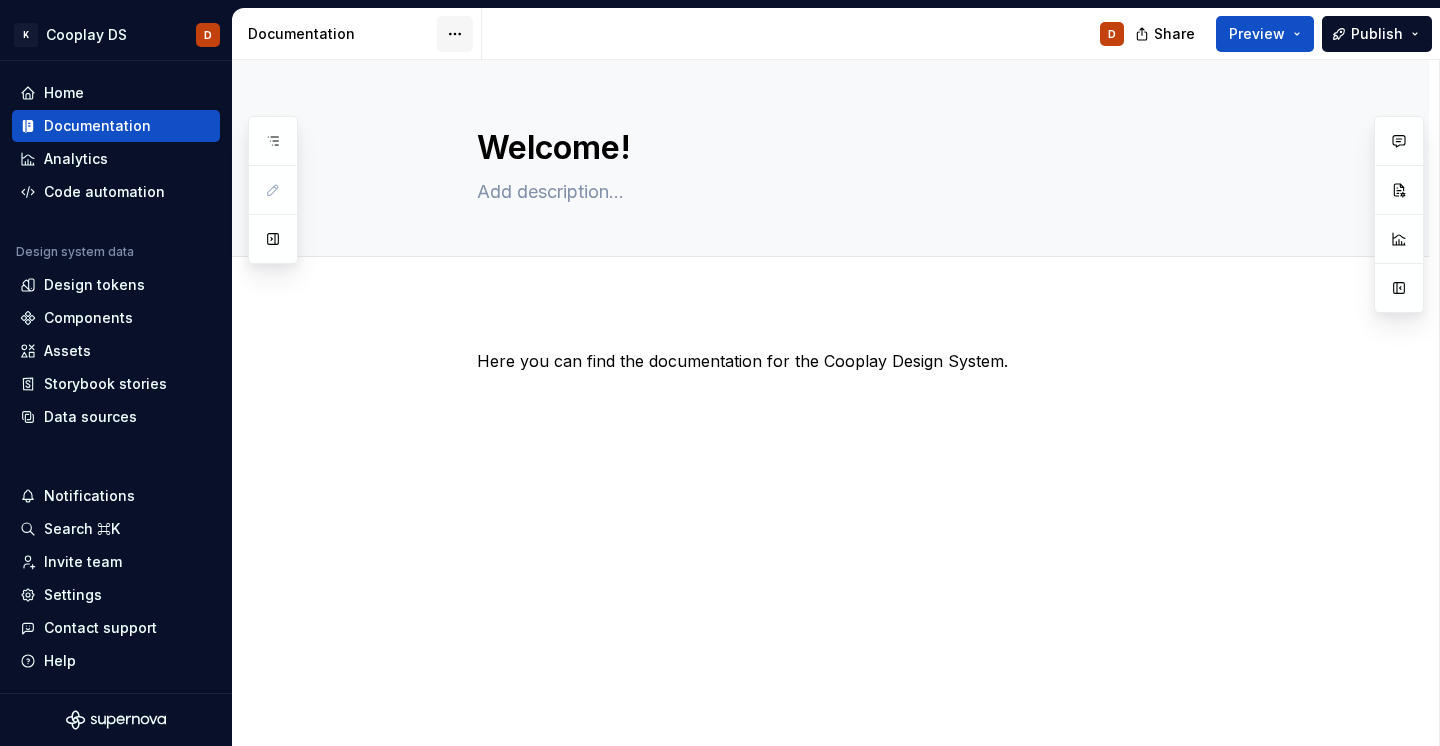 click on "K Cooplay DS D Home Documentation Analytics Code automation Design system data Design tokens Components Assets Storybook stories Data sources Notifications Search ⌘K Invite team Settings Contact support Help Documentation D Share Preview Publish Pages Add
Accessibility guide for tree Page tree.
Navigate the tree with the arrow keys. Common tree hotkeys apply. Further keybindings are available:
enter to execute primary action on focused item
f2 to start renaming the focused item
escape to abort renaming an item
control+d to start dragging selected items
Welcome! D Foundations Color tokens Typography Effect Styles Generic Dimensions Components Component overview Buttons Inputs Controls&Elements Badges Tooltips Dialogs Cards Lists Menus Navigations Check-In Check-In Cards Avatar Chat Avatar Chat Cards 1-on-1 1-on-1 Cards 1-on-1 Lists Statistics Statistics Cards Changes No changes yet When a page is edited, it will appear in this section." at bounding box center (720, 373) 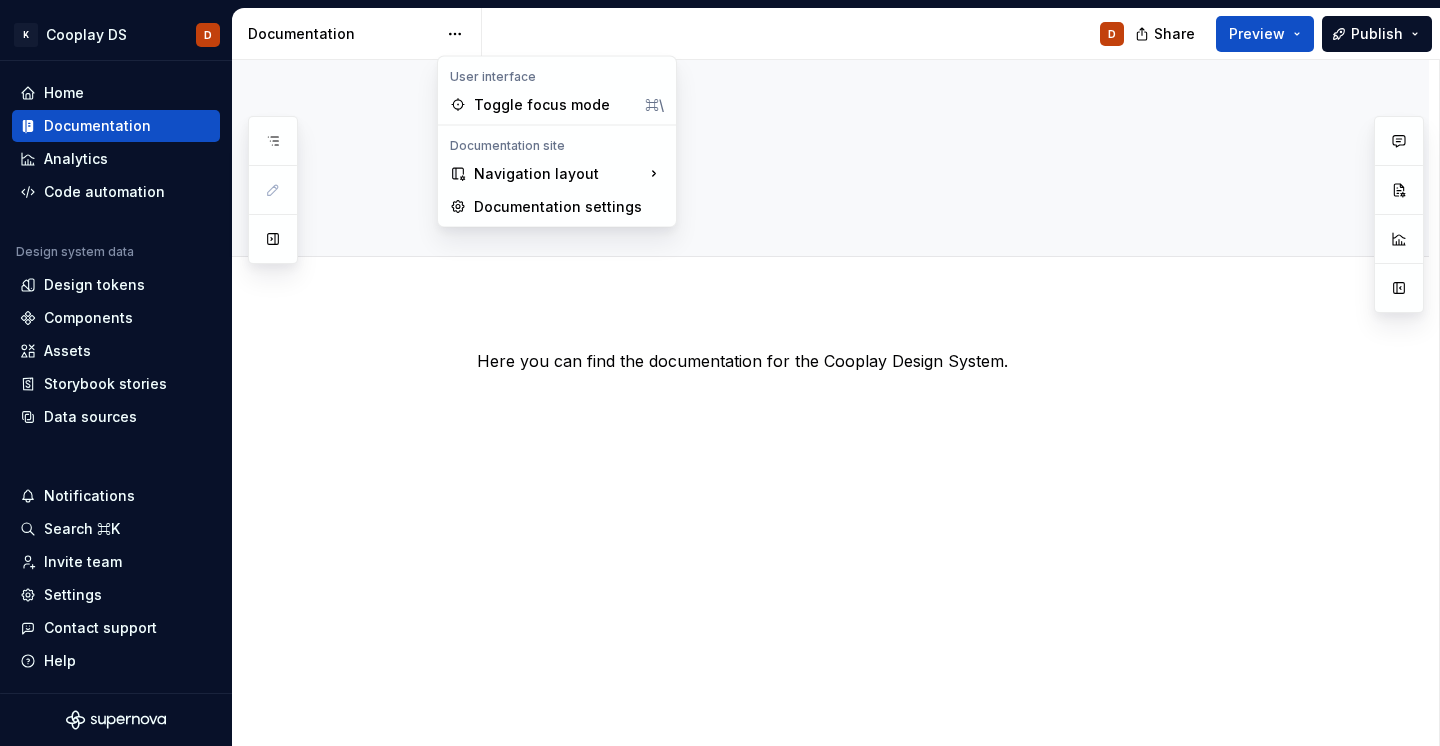 drag, startPoint x: 471, startPoint y: 184, endPoint x: 469, endPoint y: 29, distance: 155.01291 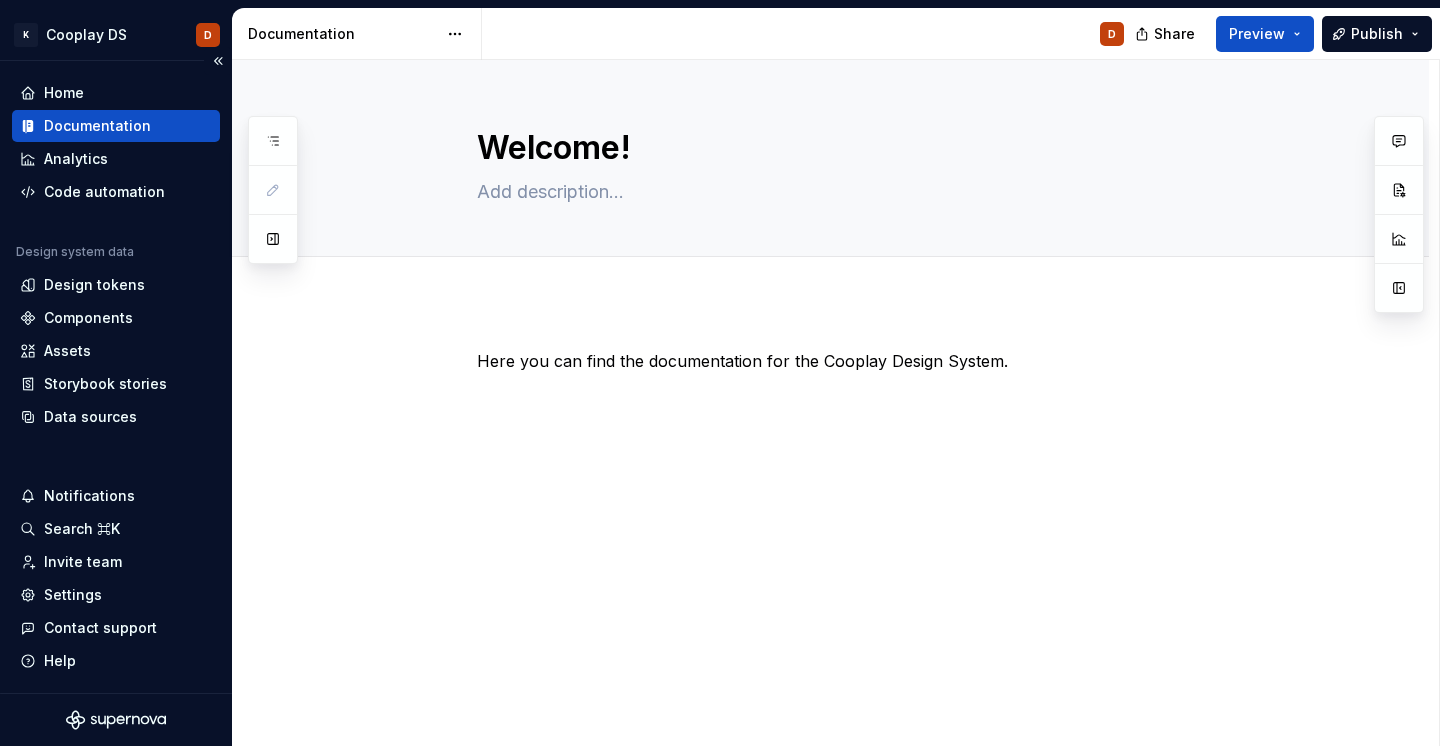 click on "Documentation" at bounding box center (97, 126) 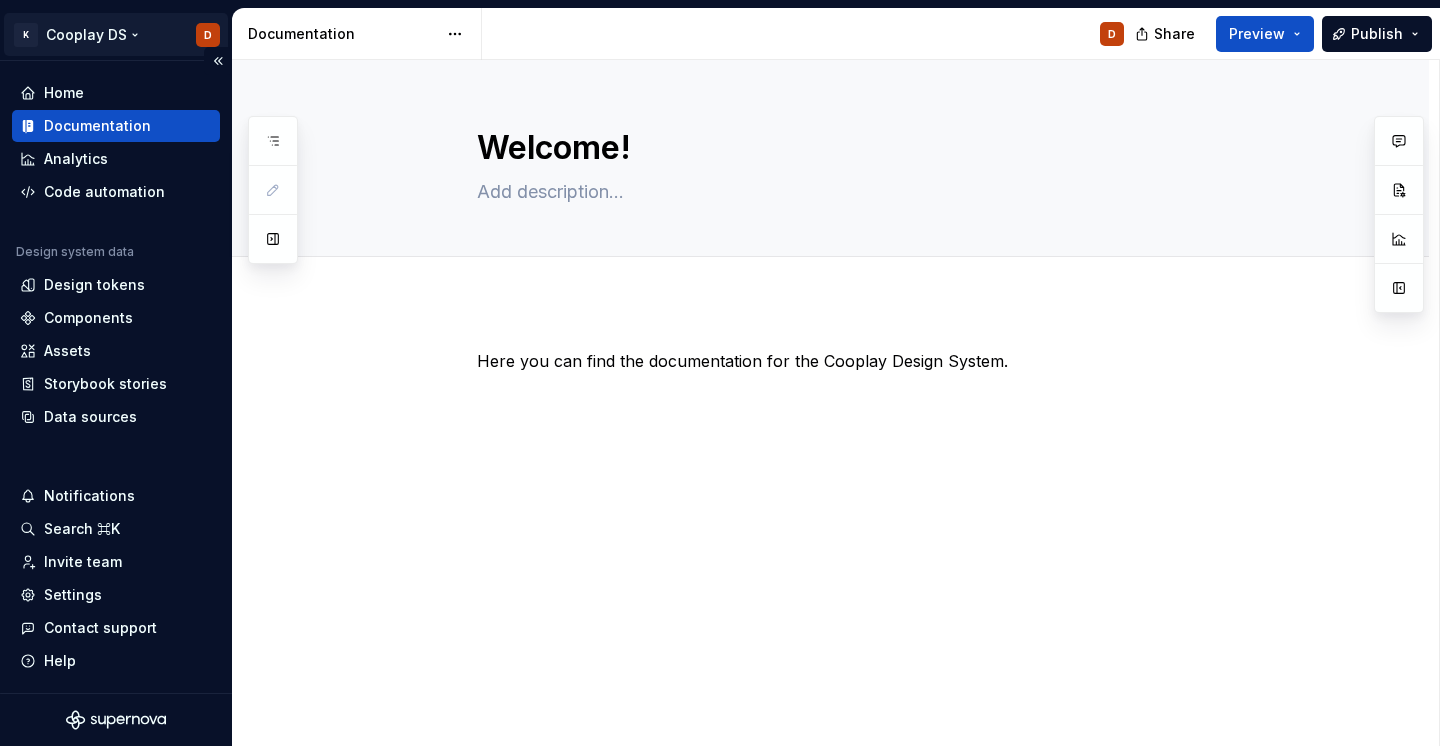 click on "K Cooplay DS D Home Documentation Analytics Code automation Design system data Design tokens Components Assets Storybook stories Data sources Notifications Search ⌘K Invite team Settings Contact support Help Documentation D Share Preview Publish Pages Add
Accessibility guide for tree Page tree.
Navigate the tree with the arrow keys. Common tree hotkeys apply. Further keybindings are available:
enter to execute primary action on focused item
f2 to start renaming the focused item
escape to abort renaming an item
control+d to start dragging selected items
Welcome! D Foundations Color tokens Typography Effect Styles Generic Dimensions Components Component overview Buttons Inputs Controls&Elements Badges Tooltips Dialogs Cards Lists Menus Navigations Check-In Check-In Cards Avatar Chat Avatar Chat Cards 1-on-1 1-on-1 Cards 1-on-1 Lists Statistics Statistics Cards Changes No changes yet When a page is edited, it will appear in this section." at bounding box center [720, 373] 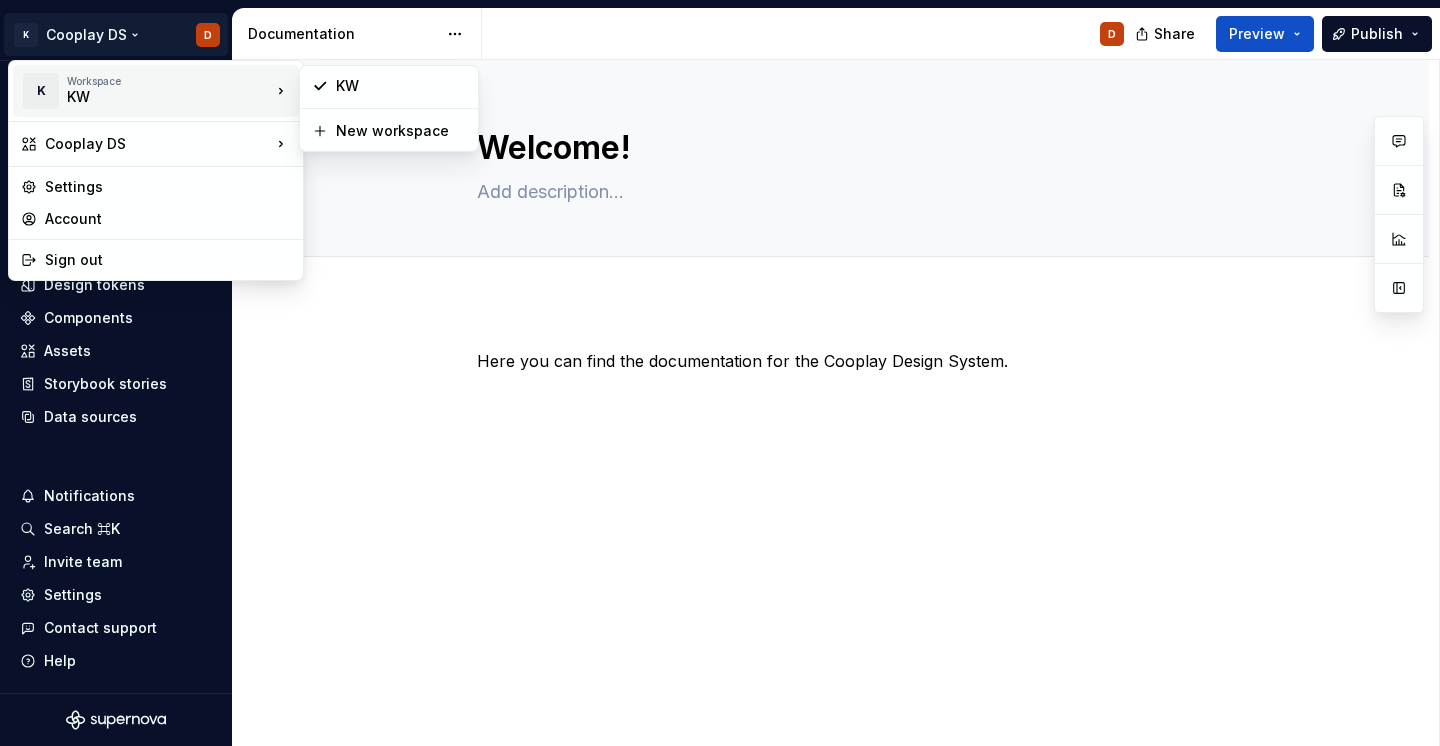 click on "KW" at bounding box center [152, 97] 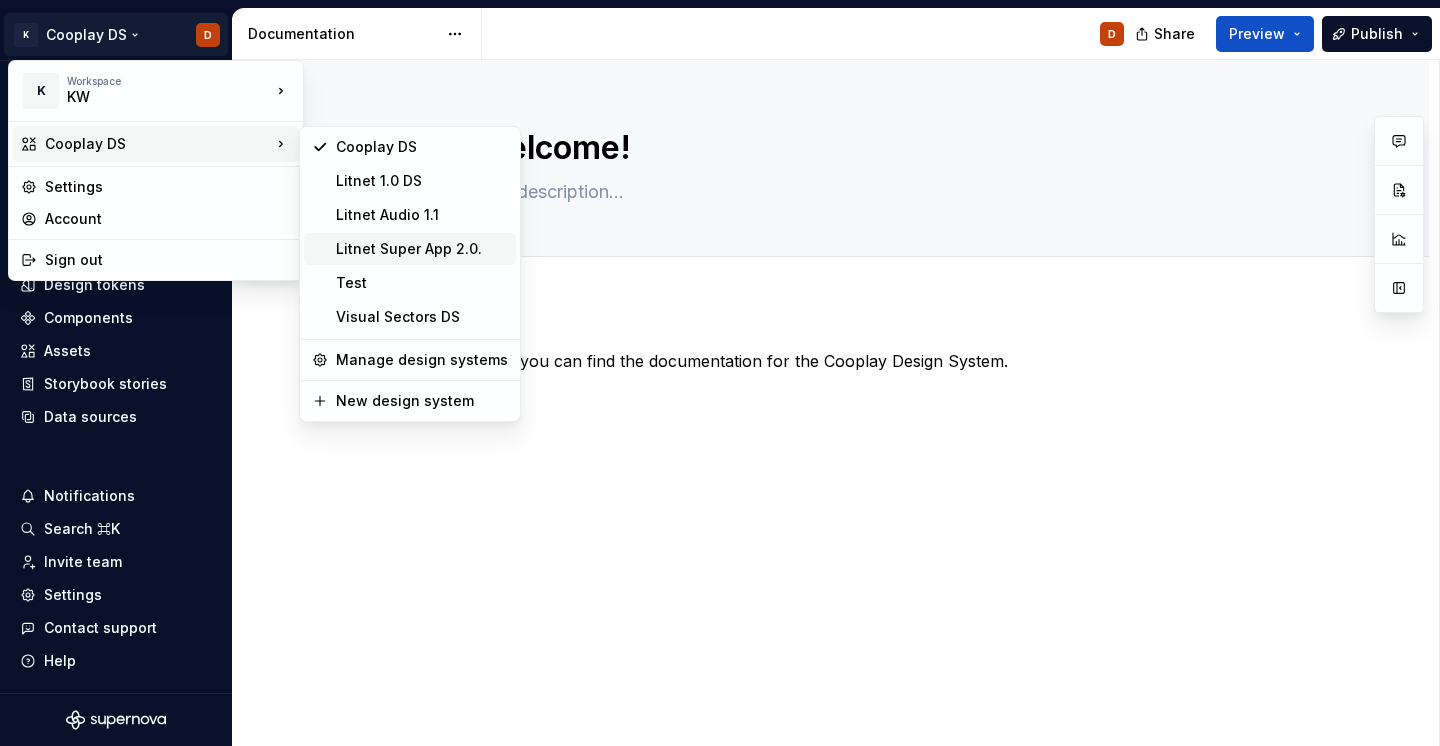 click on "Litnet Super App 2.0." at bounding box center (422, 249) 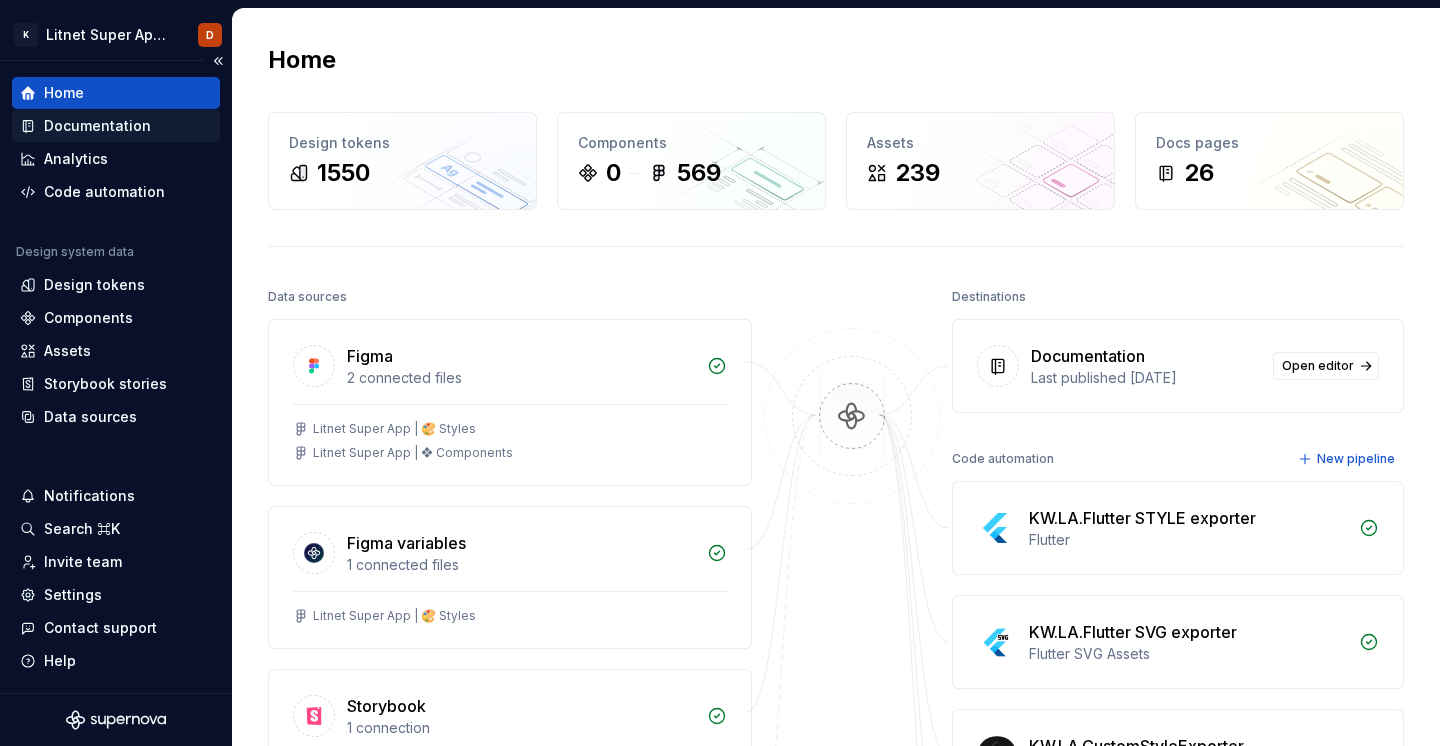 click on "Documentation" at bounding box center [97, 126] 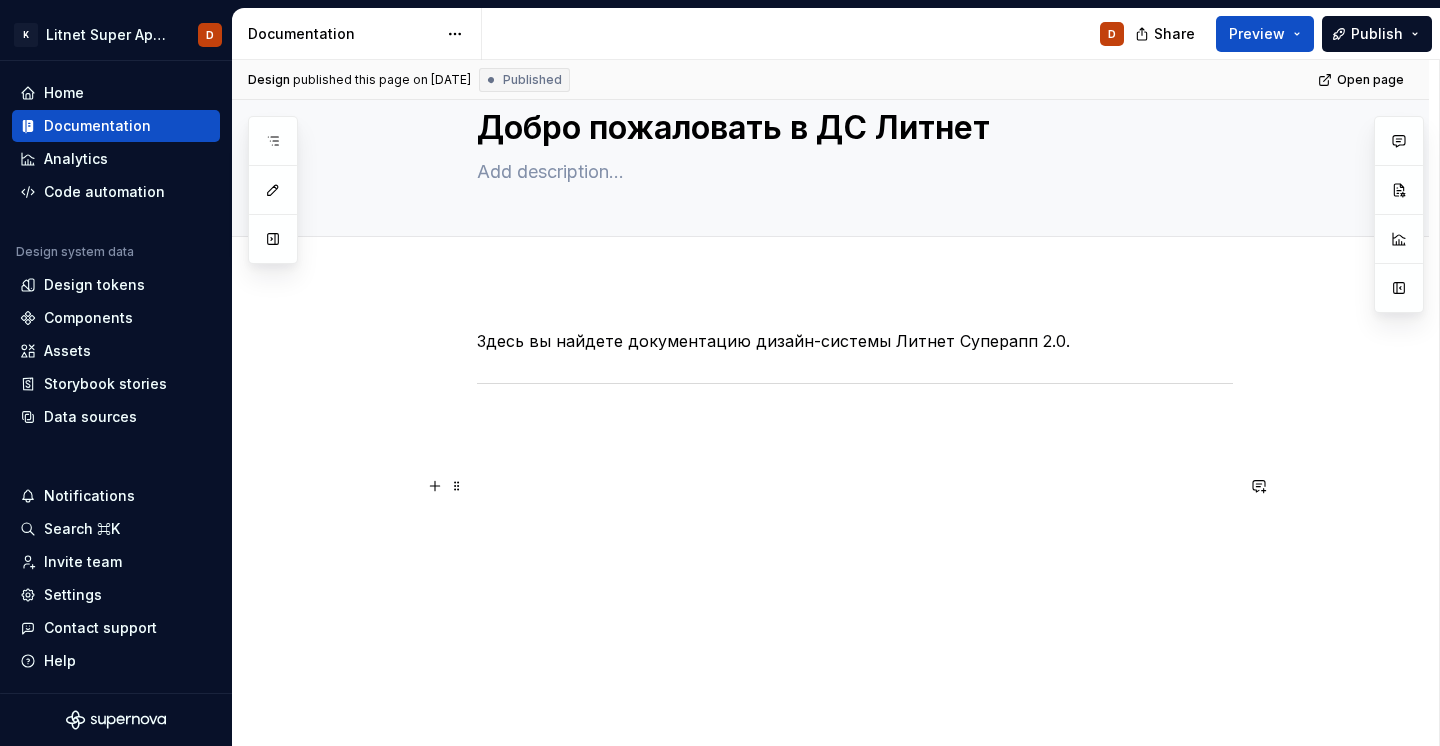 scroll, scrollTop: 0, scrollLeft: 0, axis: both 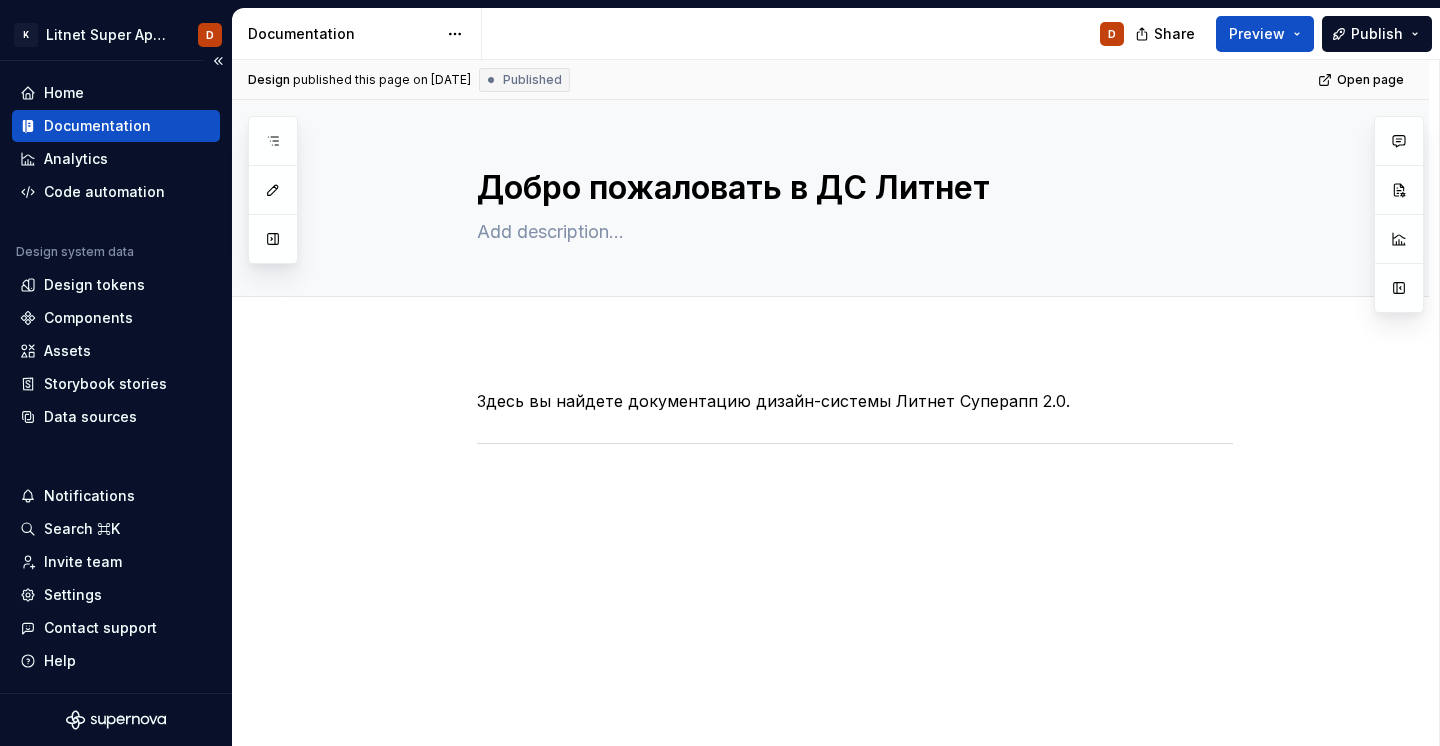 click on "Documentation" at bounding box center (116, 126) 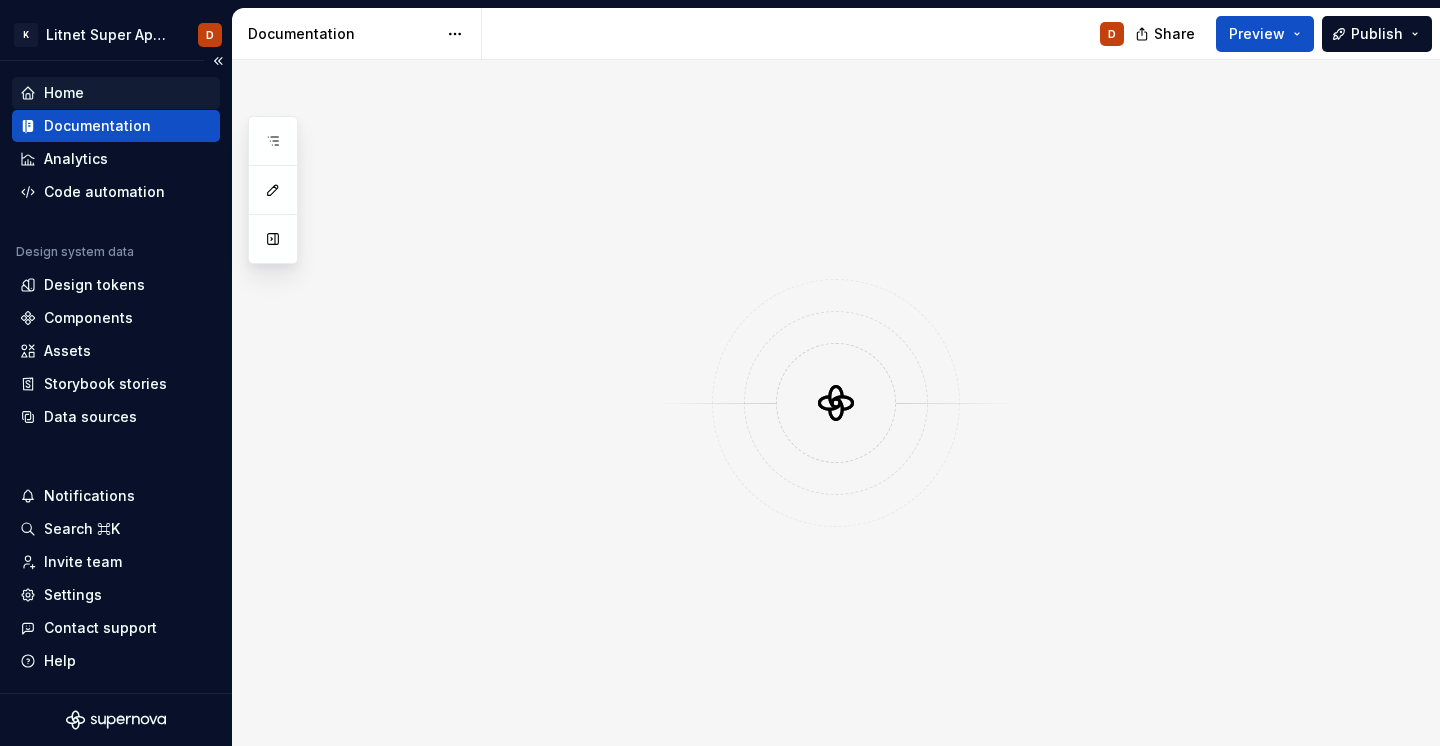 click on "Home" at bounding box center (116, 93) 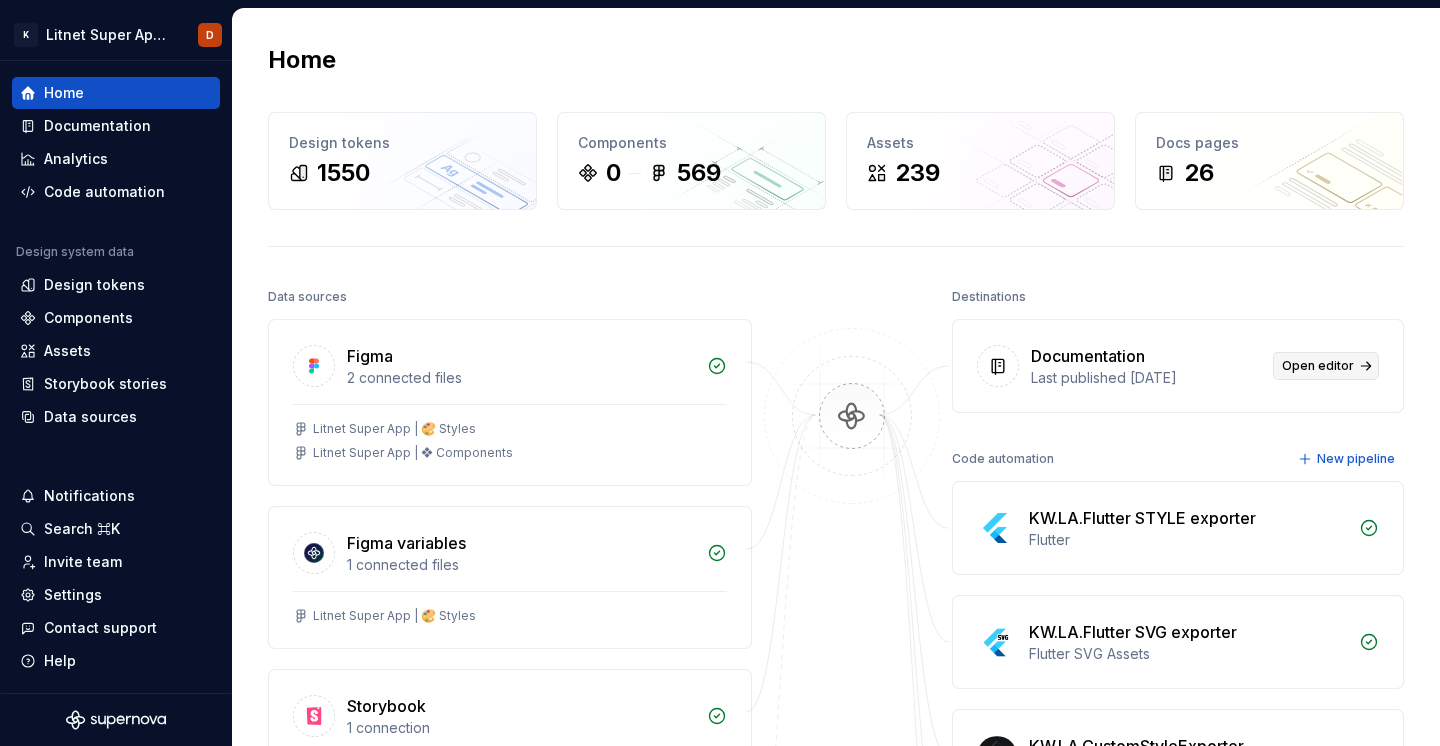 click on "Open editor" at bounding box center [1326, 366] 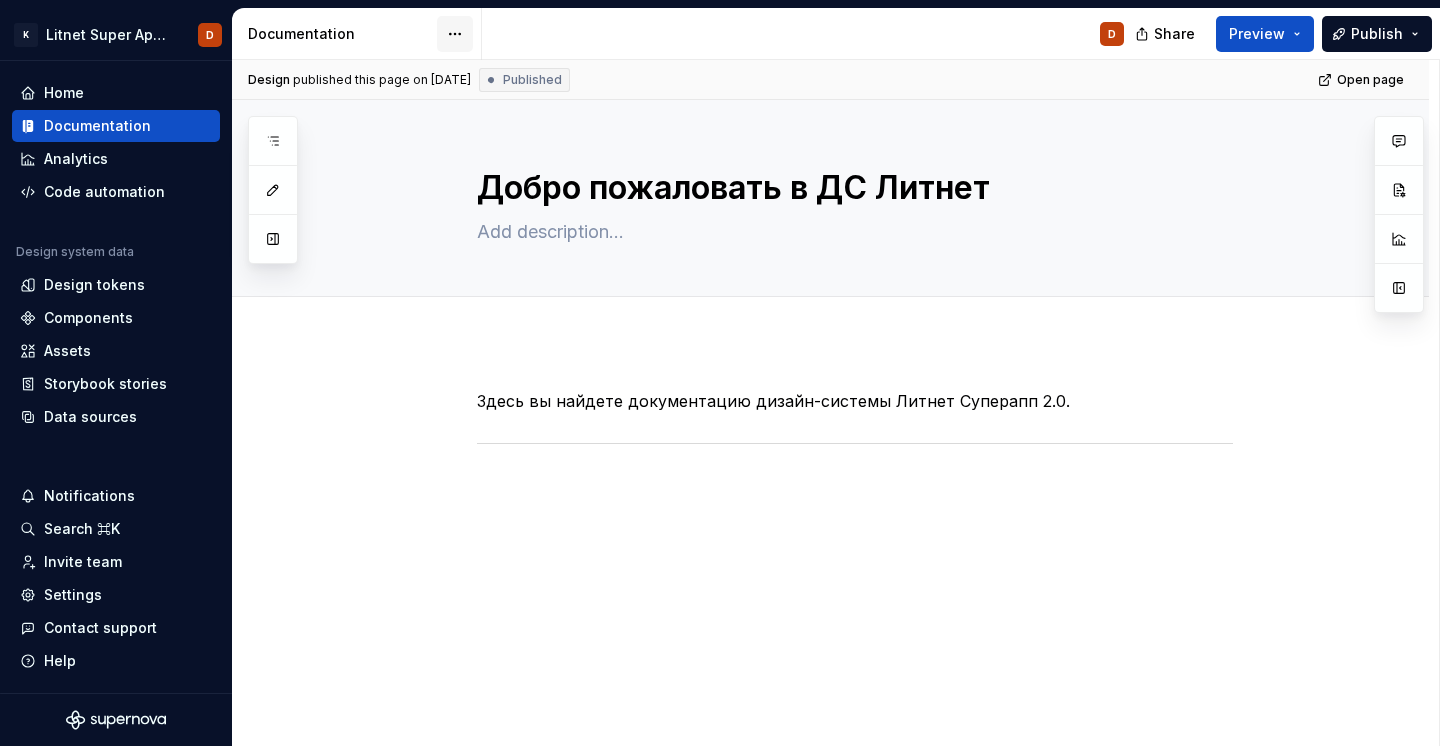 click on "K Litnet Super App 2.0. D Home Documentation Analytics Code automation Design system data Design tokens Components Assets Storybook stories Data sources Notifications Search ⌘K Invite team Settings Contact support Help Documentation D Share Preview Publish Pages Add
Accessibility guide for tree Page tree.
Navigate the tree with the arrow keys. Common tree hotkeys apply. Further keybindings are available:
enter to execute primary action on focused item
f2 to start renaming the focused item
escape to abort renaming an item
control+d to start dragging selected items
Добро пожаловать в ДС Литнет D Стили Цвета Basic Colors Component Colors Palette Типографика Основные компоненты Badge Основные бейджи Сценарные бейджи Молекулы Label Основные лейблы Специальные лейблы Tag Базовые теги Молекулы" at bounding box center (720, 373) 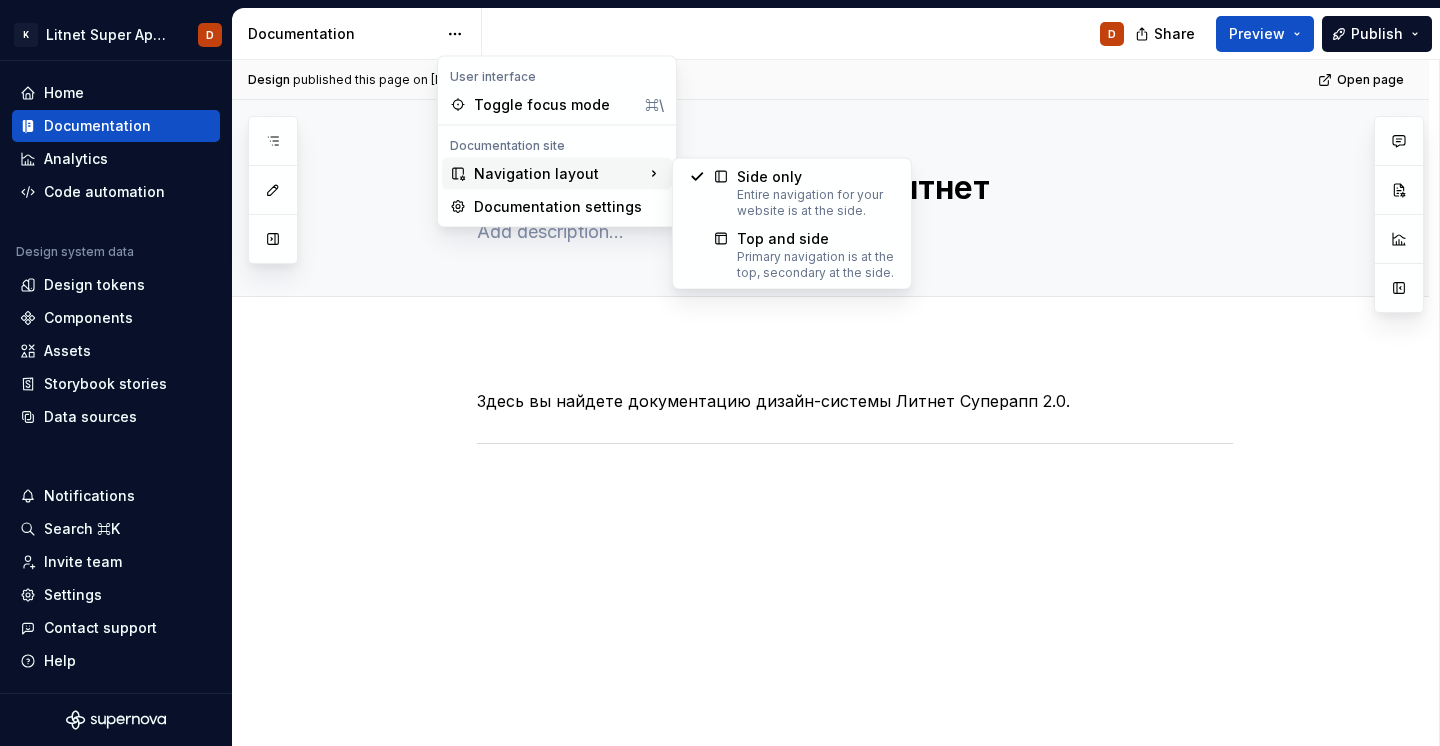 click on "Navigation layout" at bounding box center (557, 174) 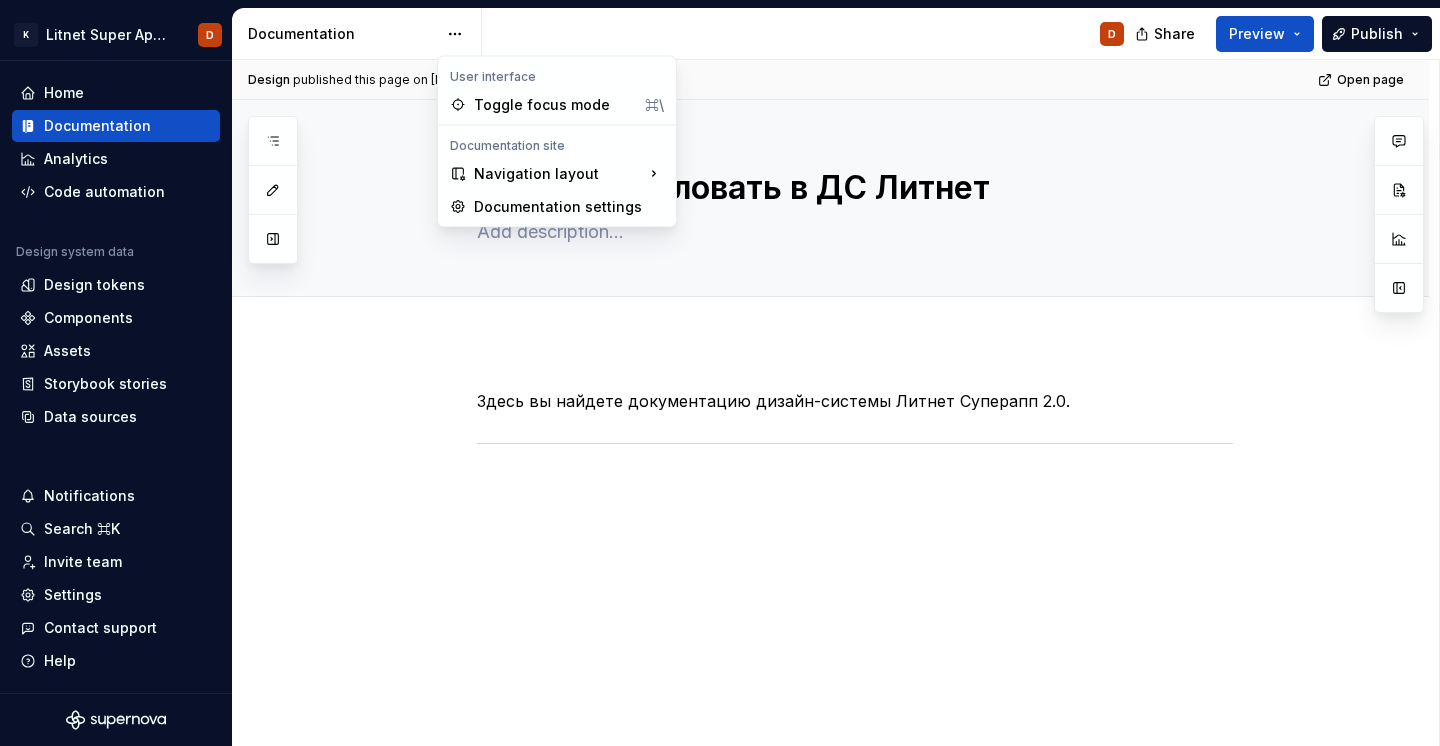 click on "K Litnet Super App 2.0. D Home Documentation Analytics Code automation Design system data Design tokens Components Assets Storybook stories Data sources Notifications Search ⌘K Invite team Settings Contact support Help Documentation D Share Preview Publish Pages Add
Accessibility guide for tree Page tree.
Navigate the tree with the arrow keys. Common tree hotkeys apply. Further keybindings are available:
enter to execute primary action on focused item
f2 to start renaming the focused item
escape to abort renaming an item
control+d to start dragging selected items
Добро пожаловать в ДС Литнет D Стили Цвета Basic Colors Component Colors Palette Типографика Основные компоненты Badge Основные бейджи Сценарные бейджи Молекулы Label Основные лейблы Специальные лейблы Tag Базовые теги Молекулы" at bounding box center [720, 373] 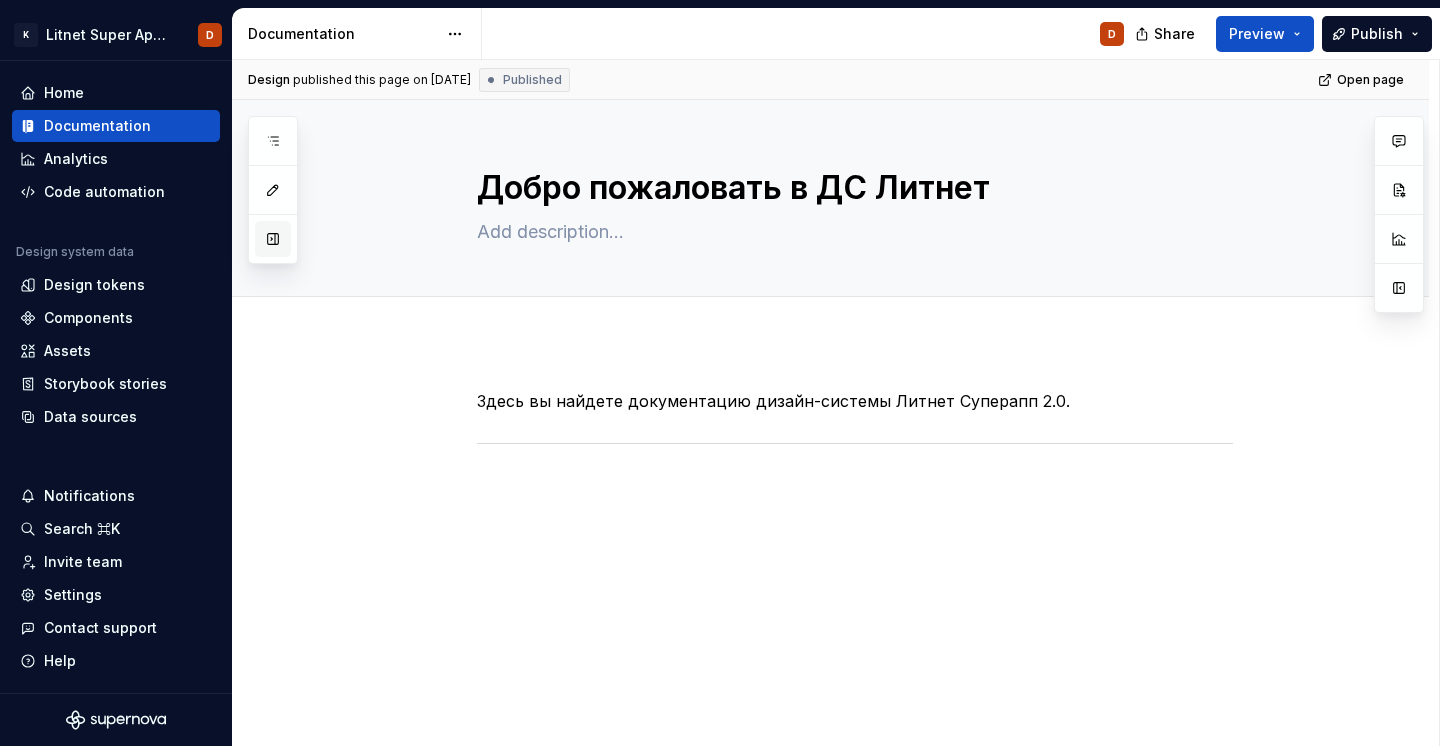 click at bounding box center [273, 239] 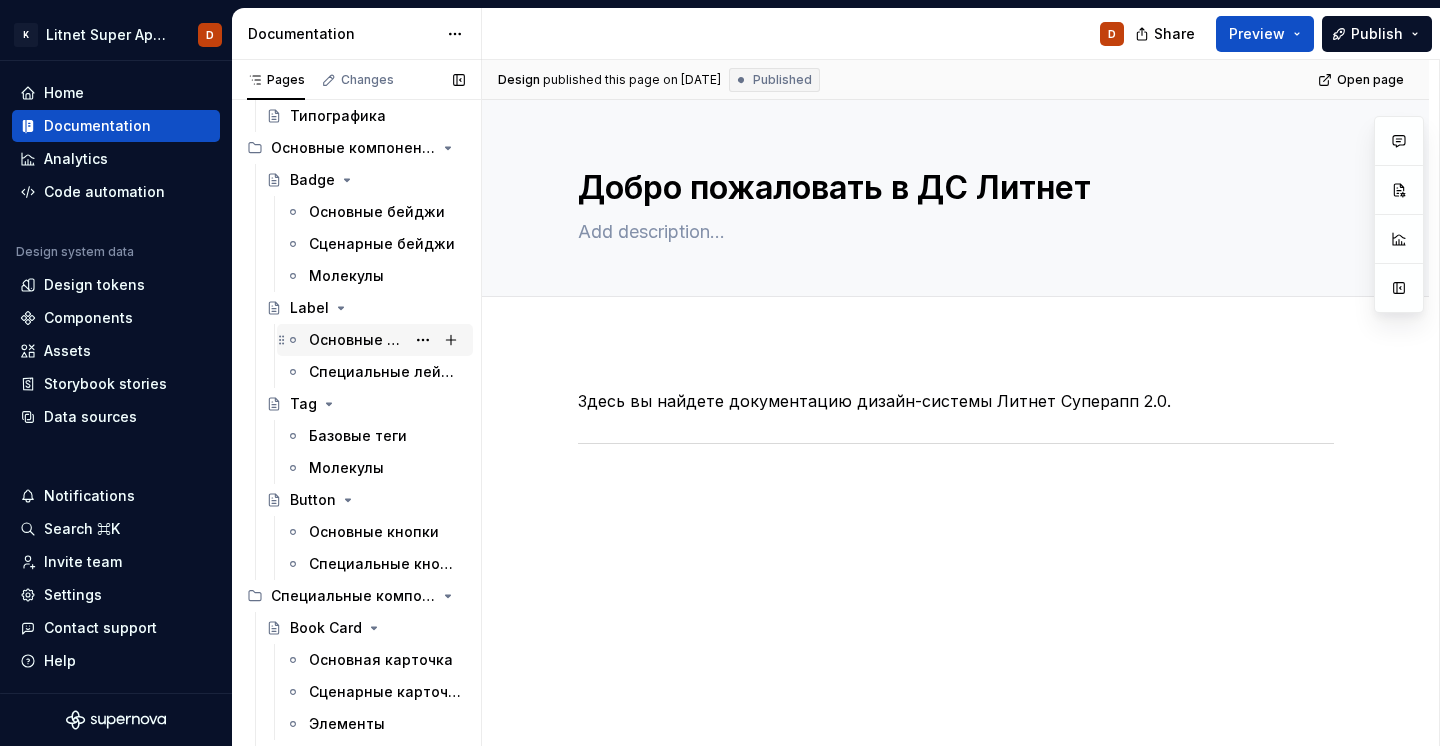 scroll, scrollTop: 220, scrollLeft: 0, axis: vertical 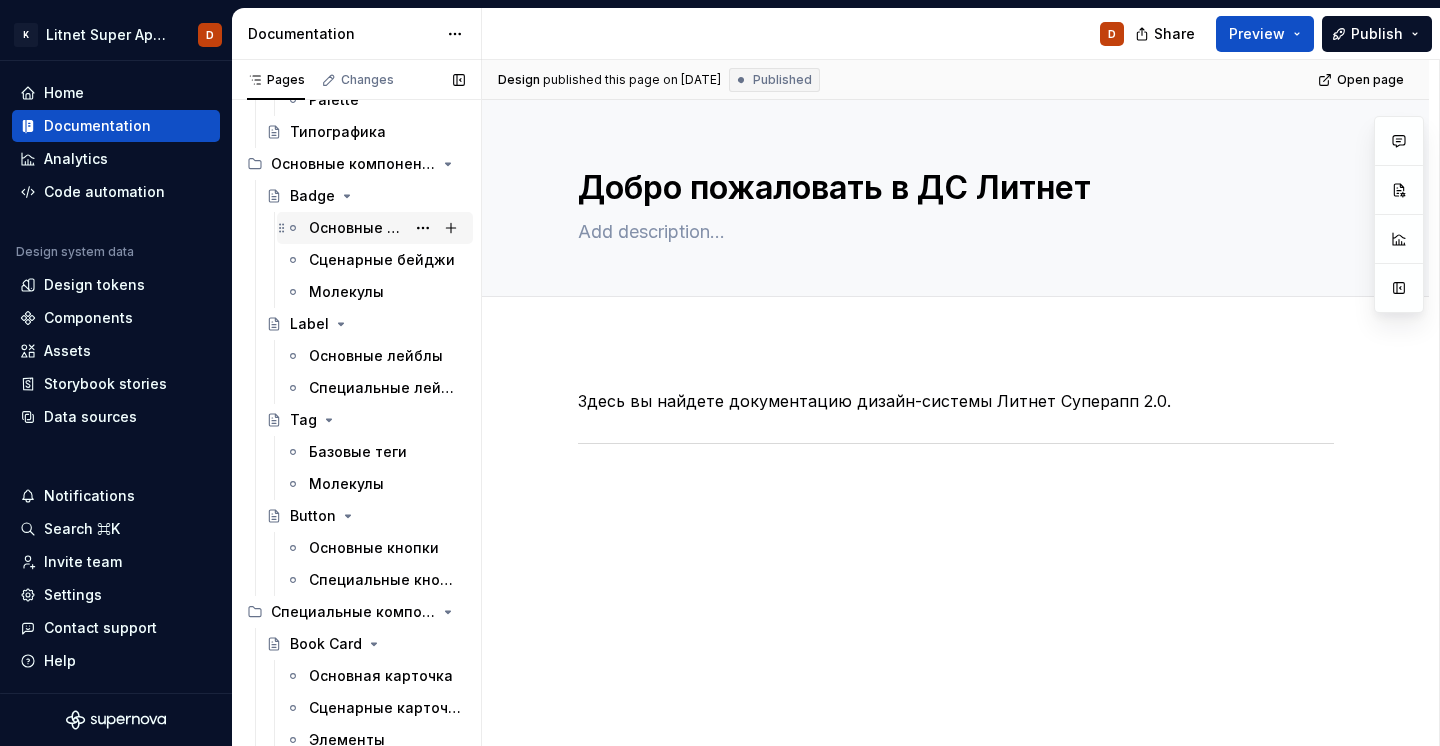 click on "Основные бейджи" at bounding box center [357, 228] 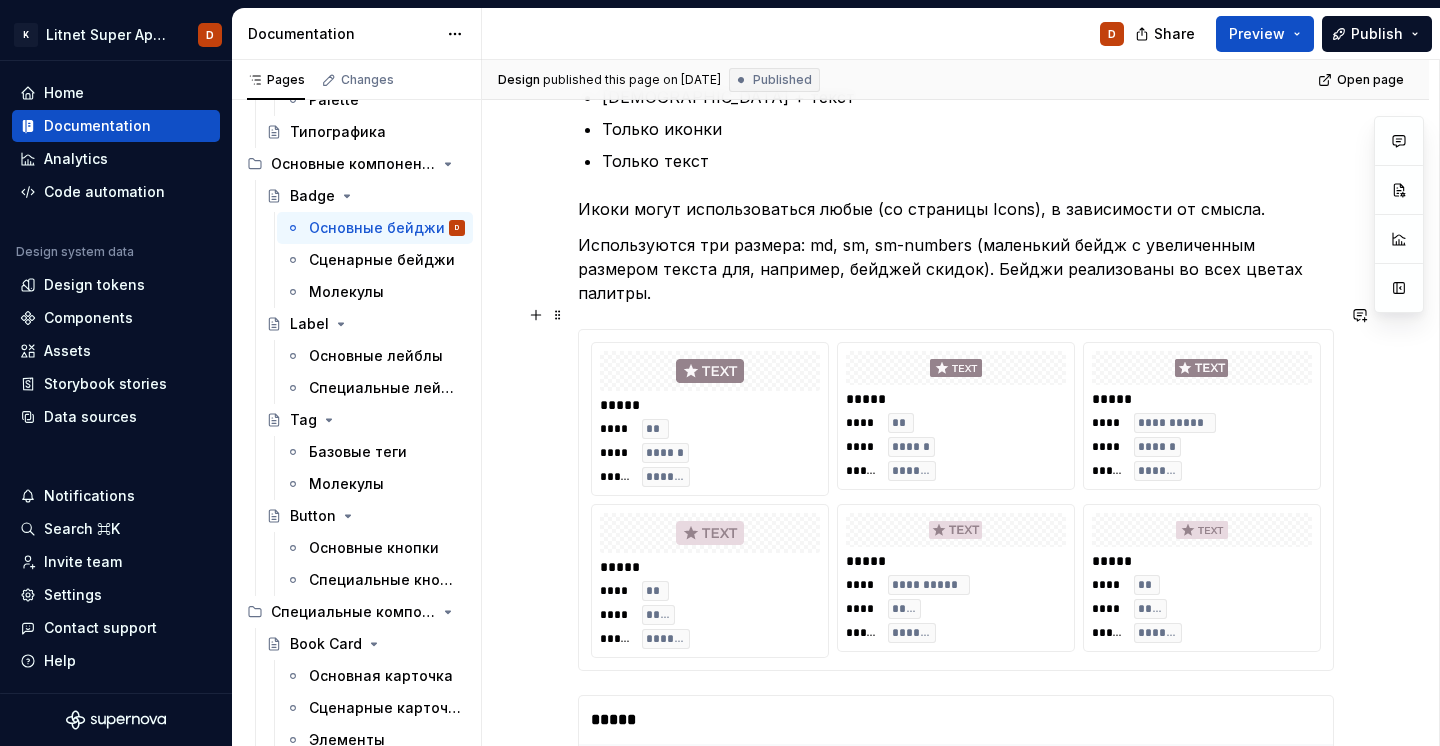 scroll, scrollTop: 333, scrollLeft: 0, axis: vertical 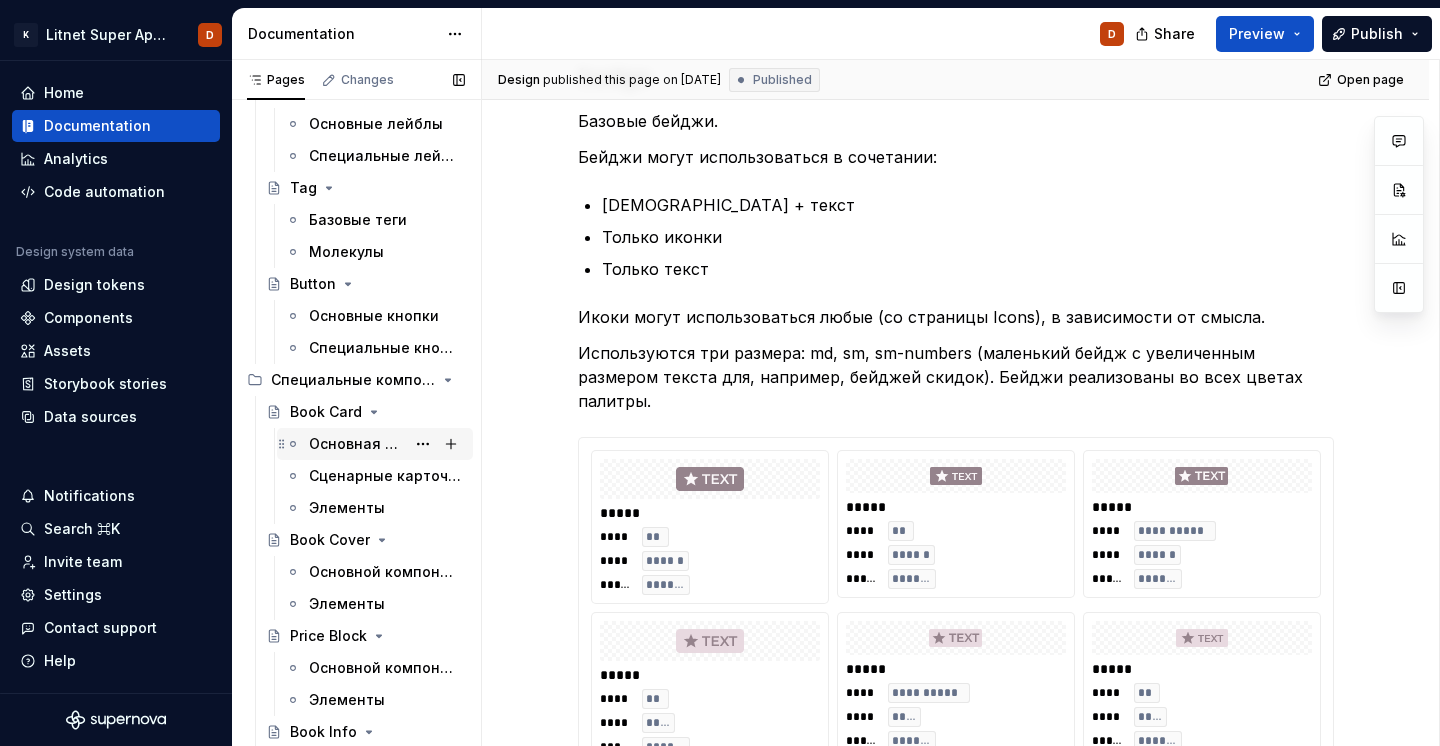 click on "Основная карточка" at bounding box center (357, 444) 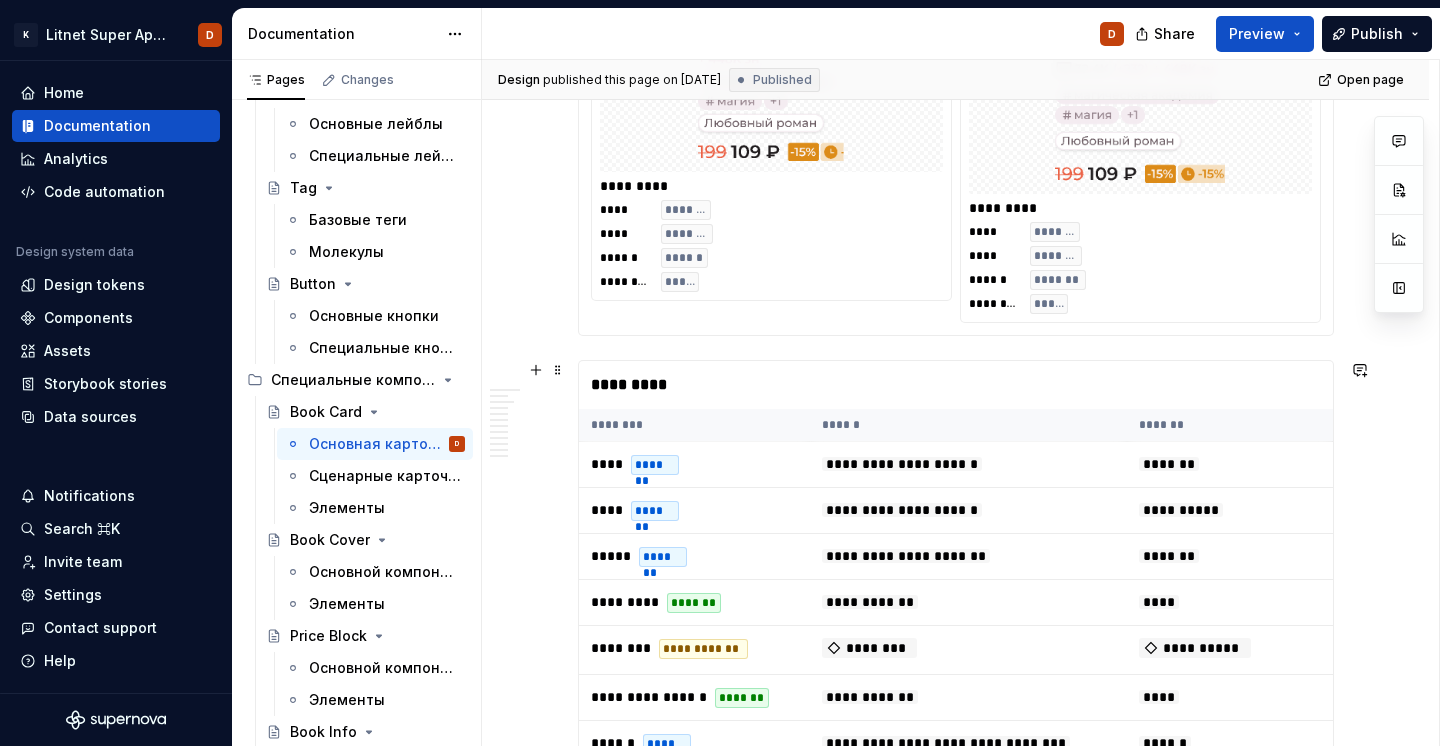 scroll, scrollTop: 1746, scrollLeft: 0, axis: vertical 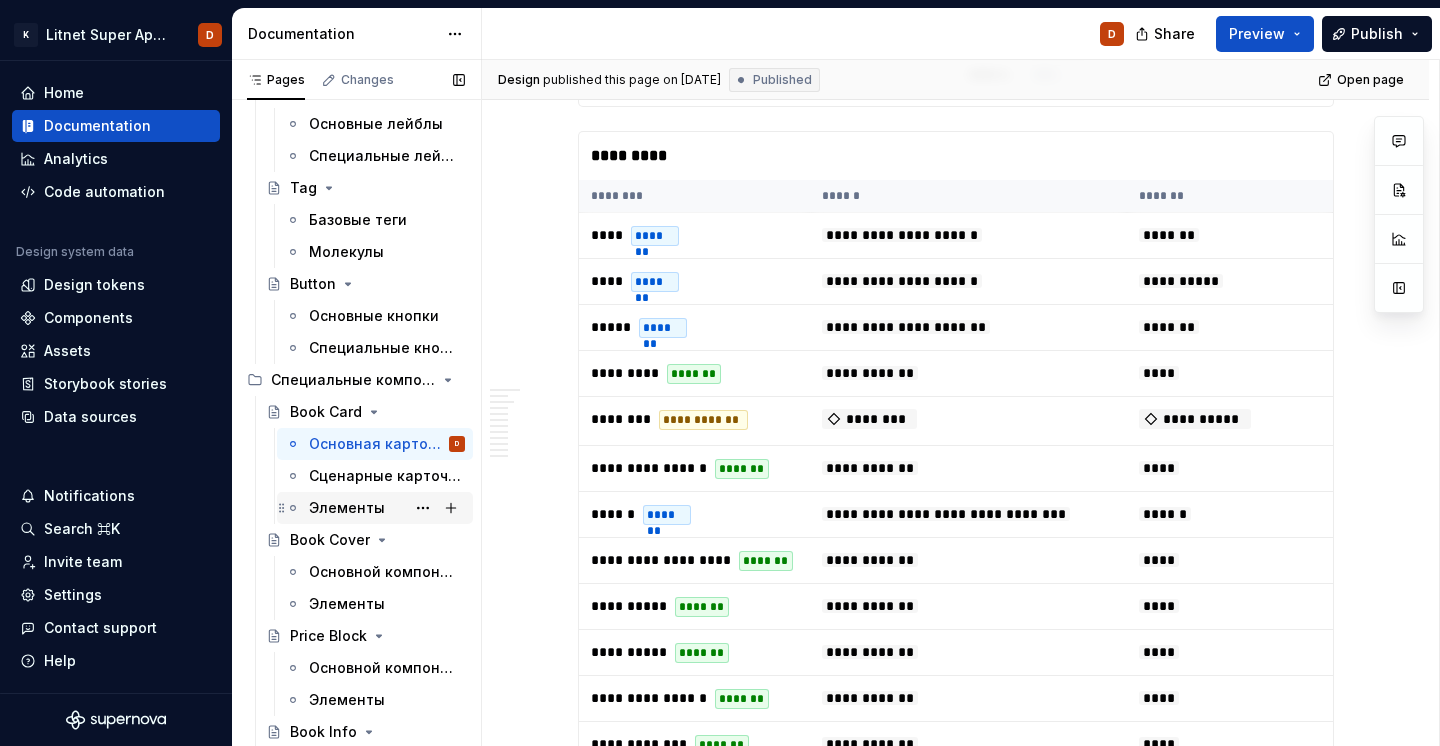 click on "Элементы" at bounding box center [347, 508] 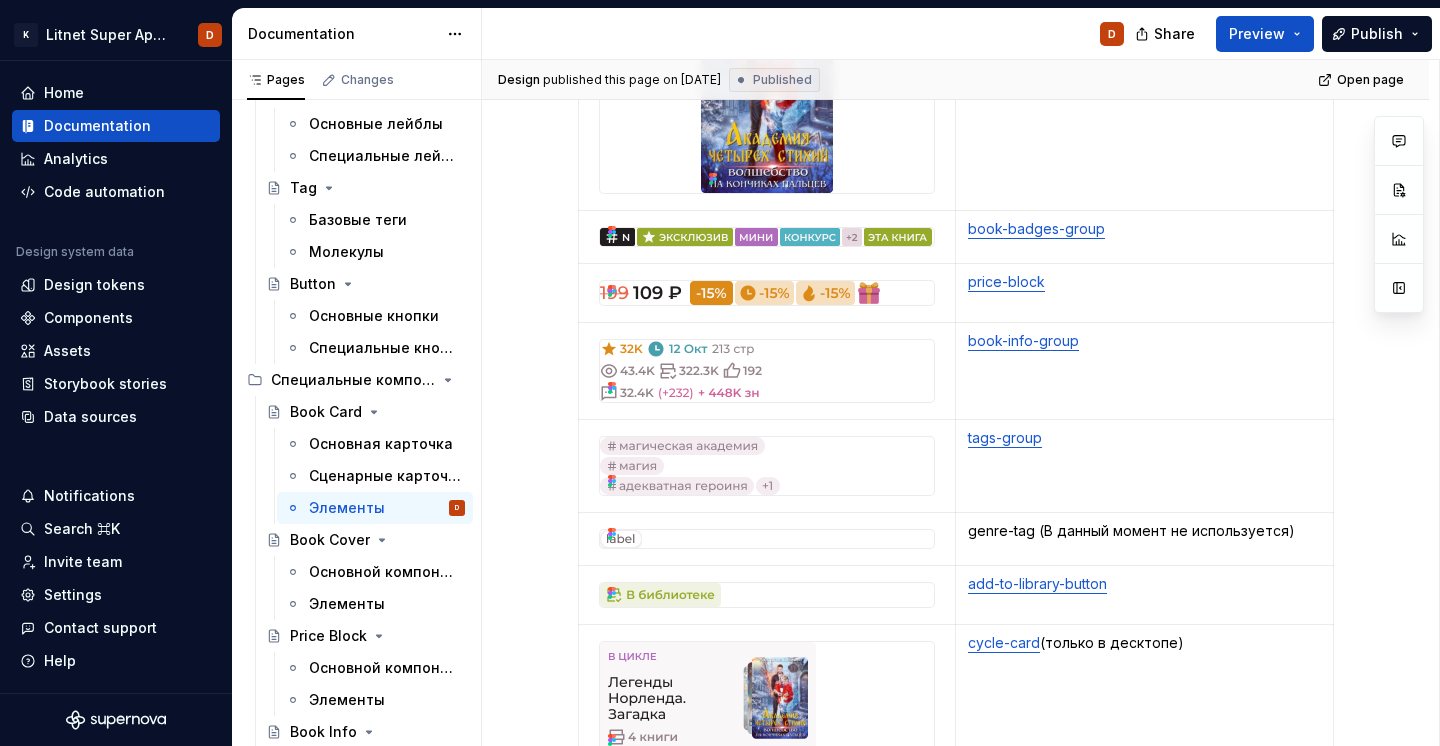 scroll, scrollTop: 778, scrollLeft: 0, axis: vertical 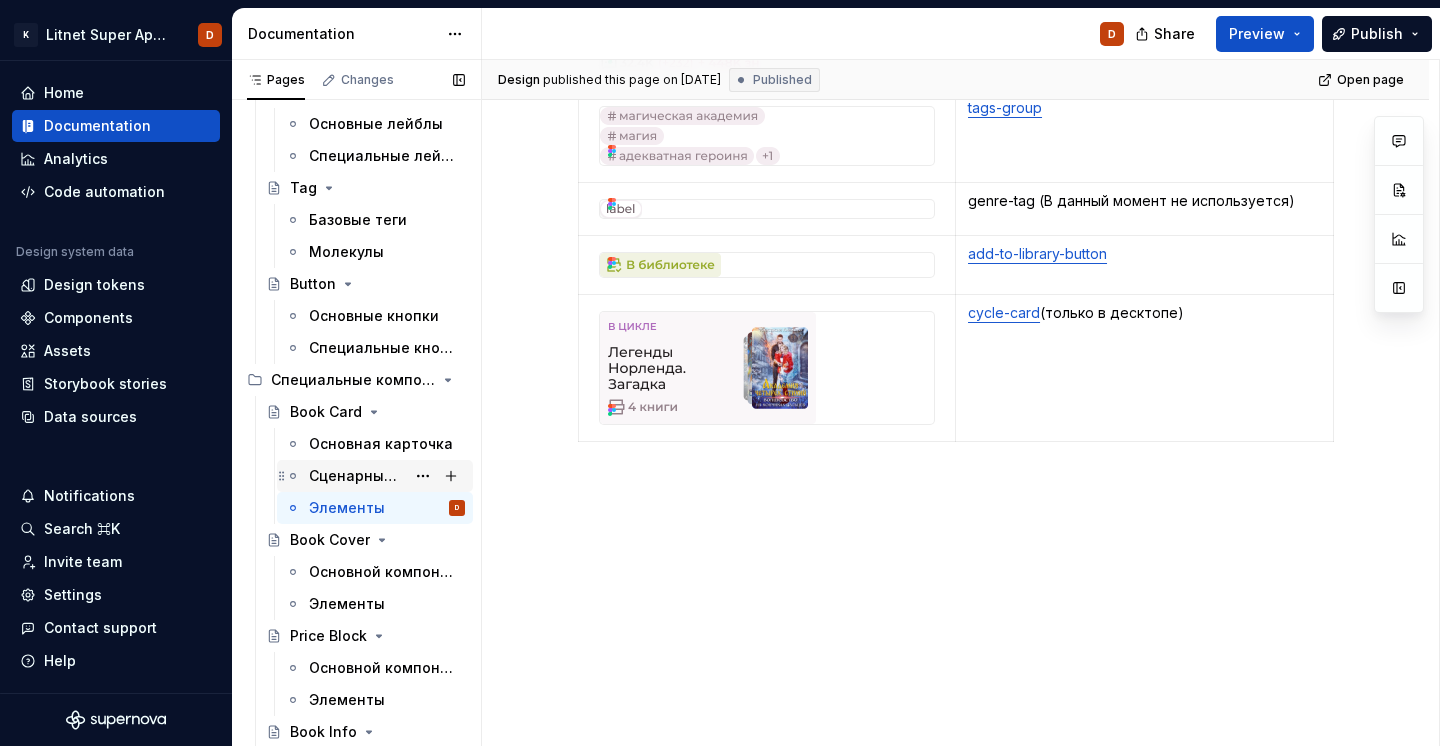 click on "Сценарные карточки" at bounding box center [357, 476] 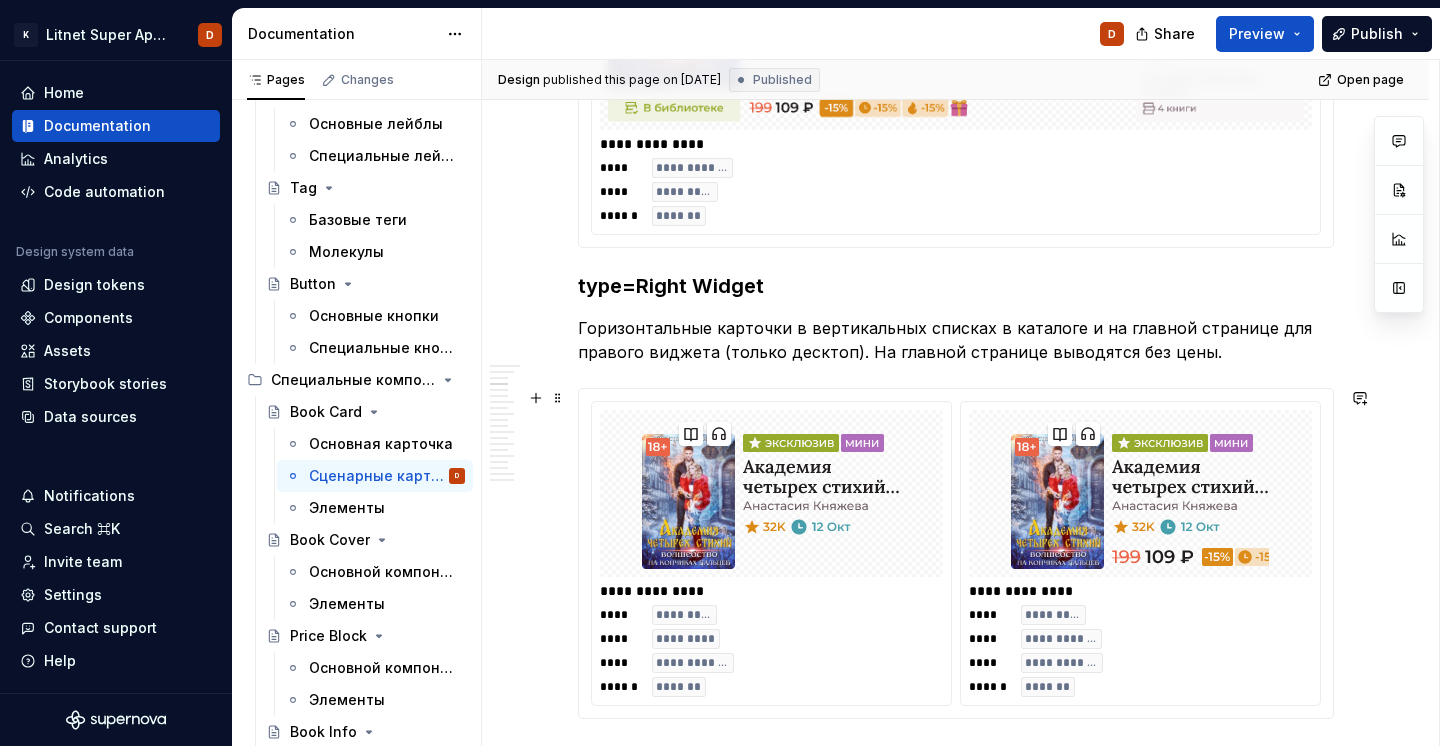 scroll, scrollTop: 1814, scrollLeft: 0, axis: vertical 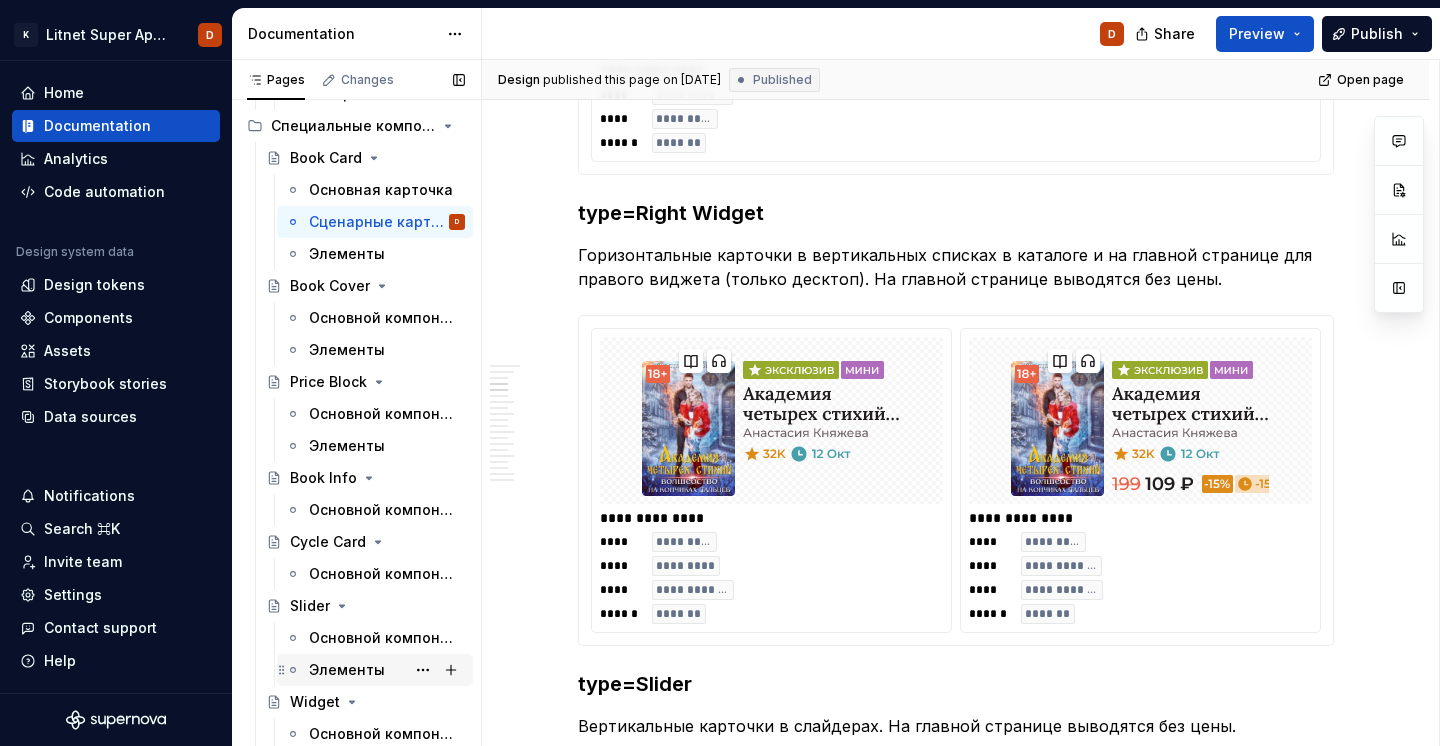 click on "Элементы" at bounding box center [347, 670] 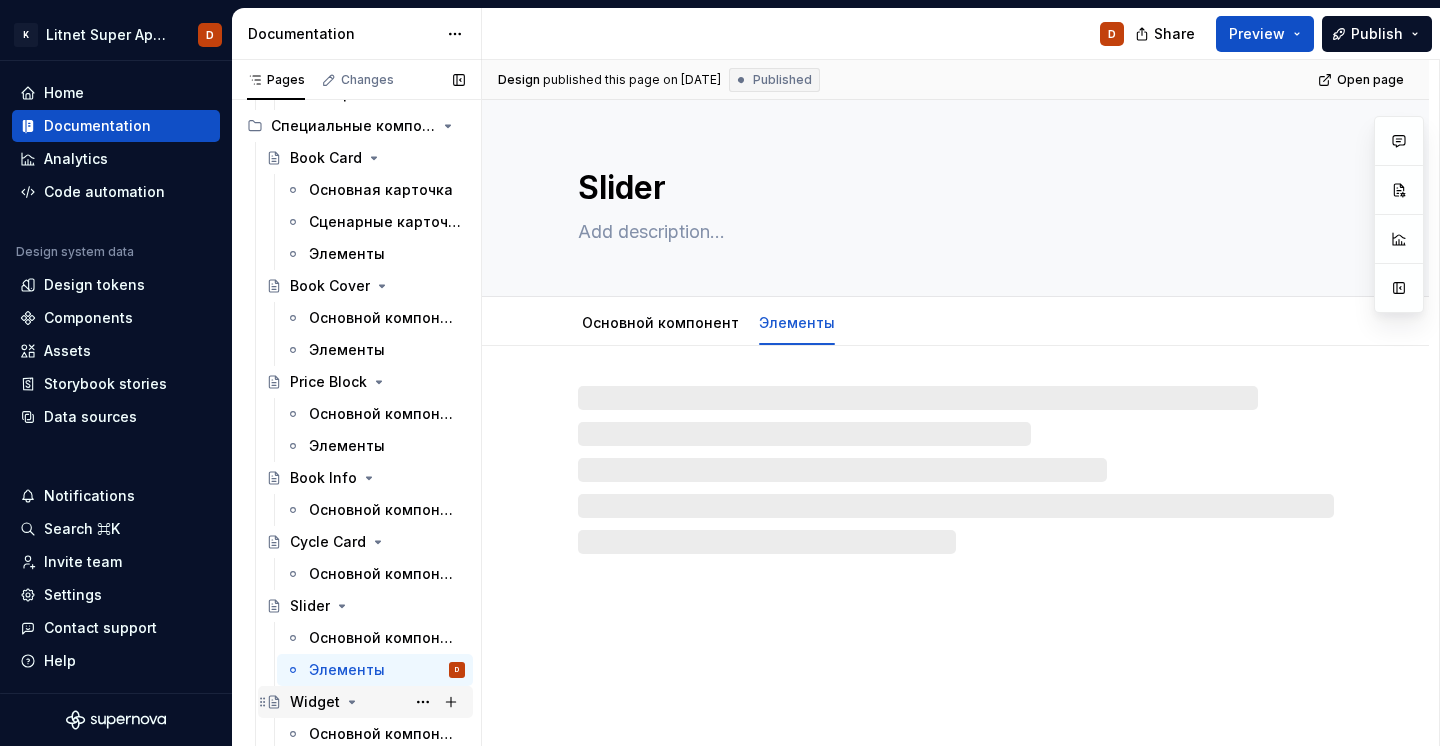 click 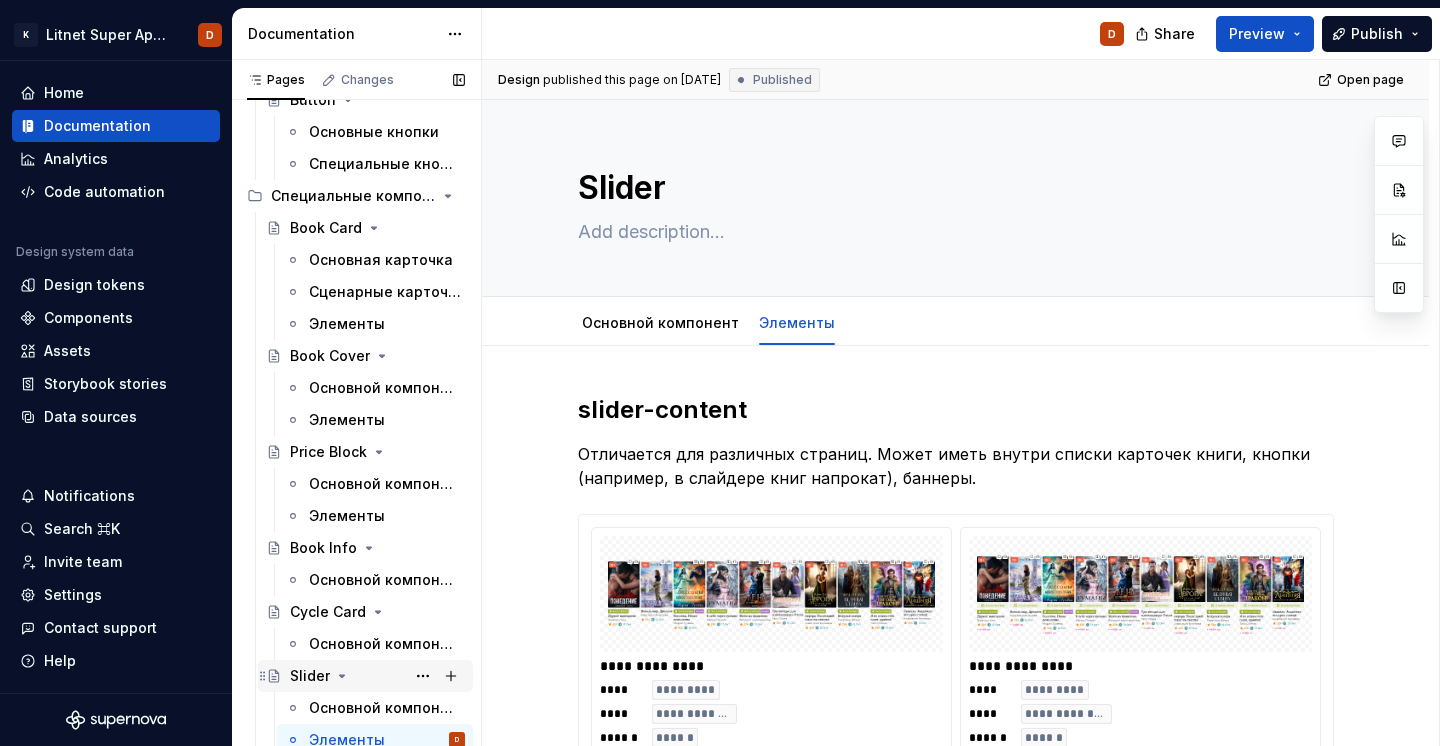 scroll, scrollTop: 674, scrollLeft: 0, axis: vertical 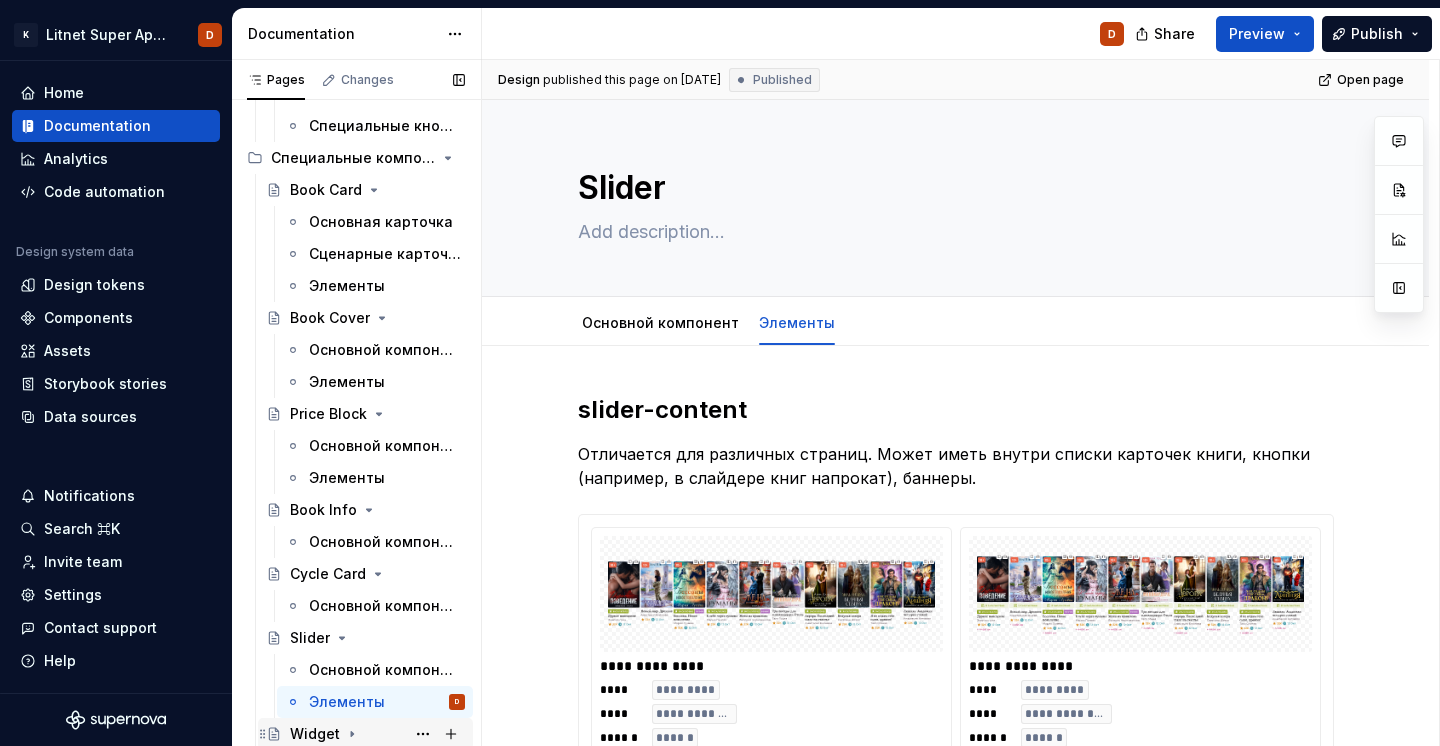 click on "Widget" at bounding box center [377, 734] 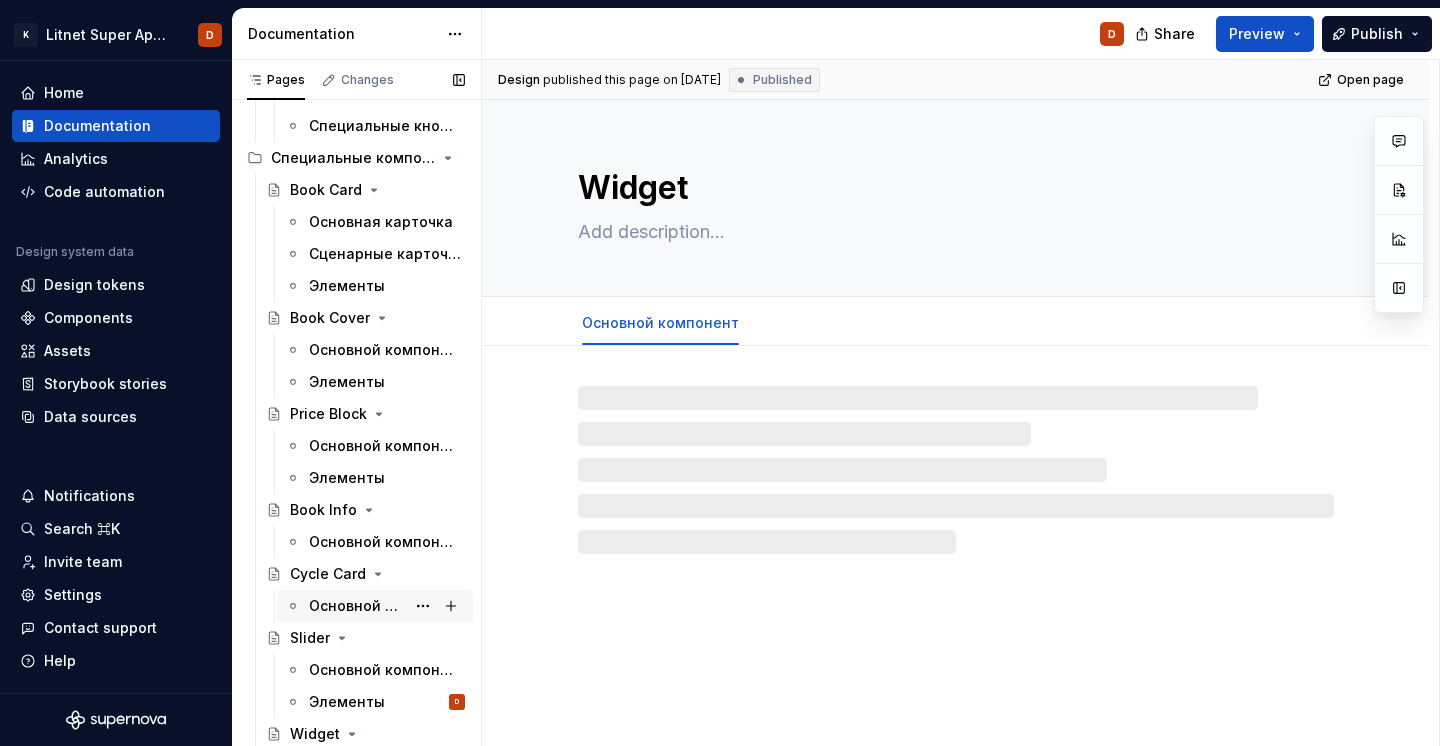 scroll, scrollTop: 706, scrollLeft: 0, axis: vertical 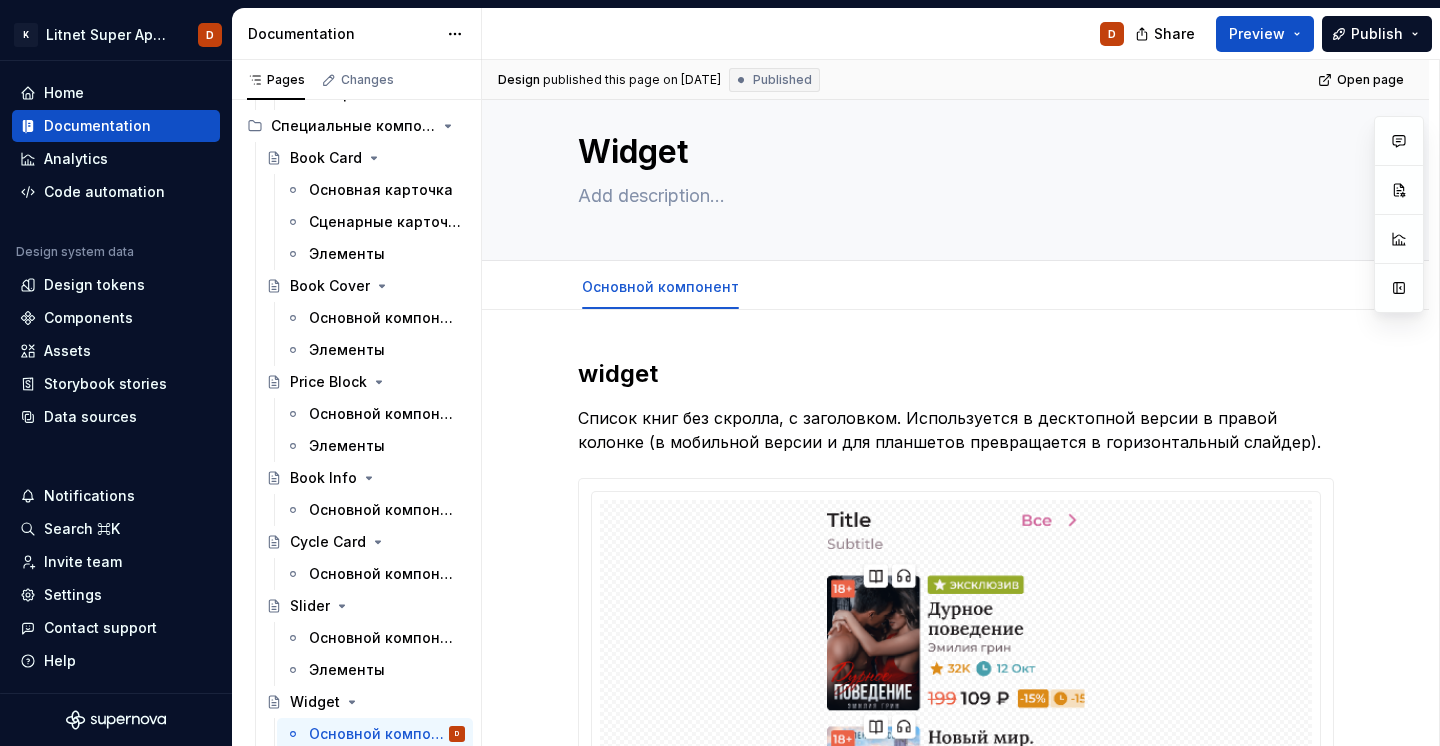 type on "*" 